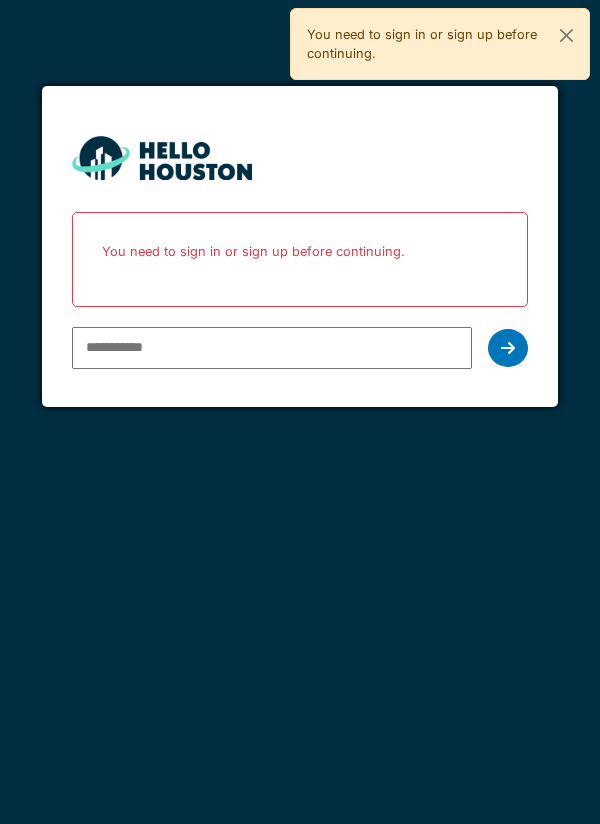 scroll, scrollTop: 0, scrollLeft: 0, axis: both 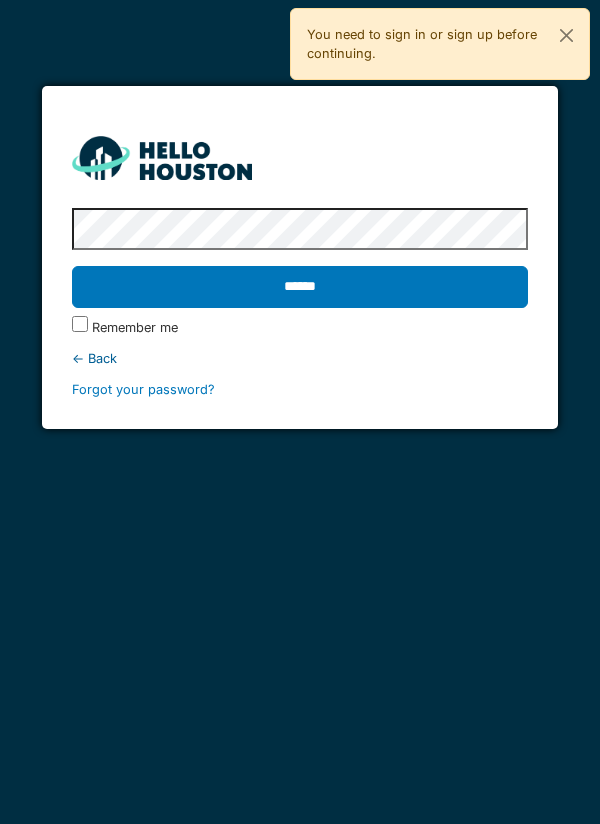 click on "******" at bounding box center (300, 287) 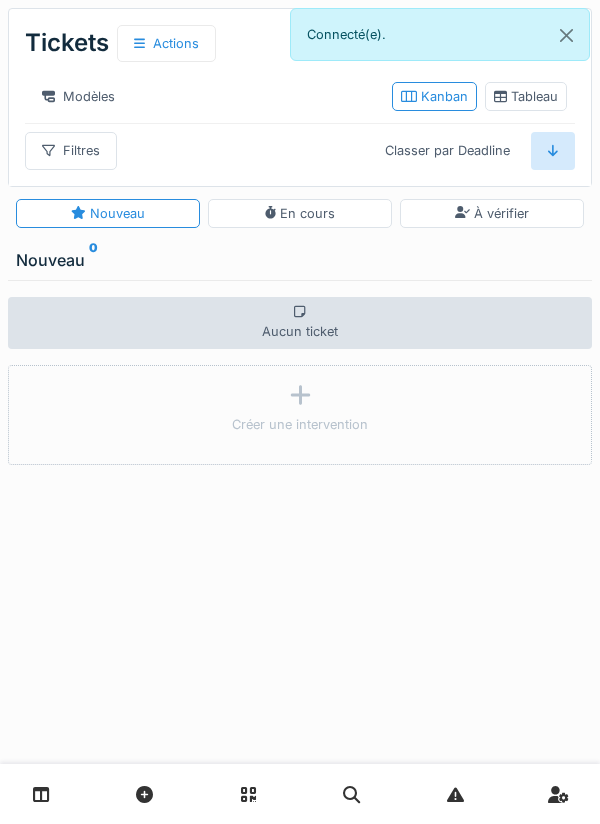 scroll, scrollTop: 0, scrollLeft: 0, axis: both 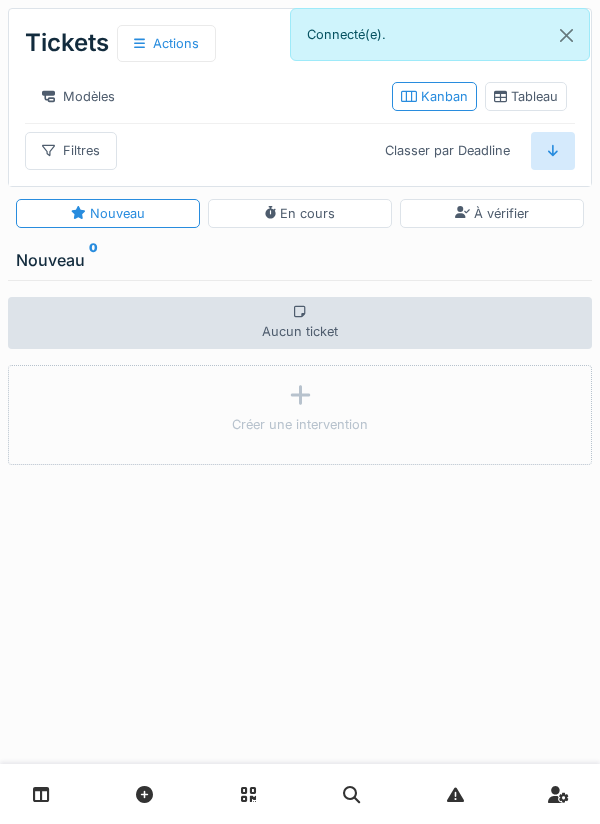 click at bounding box center (41, 794) 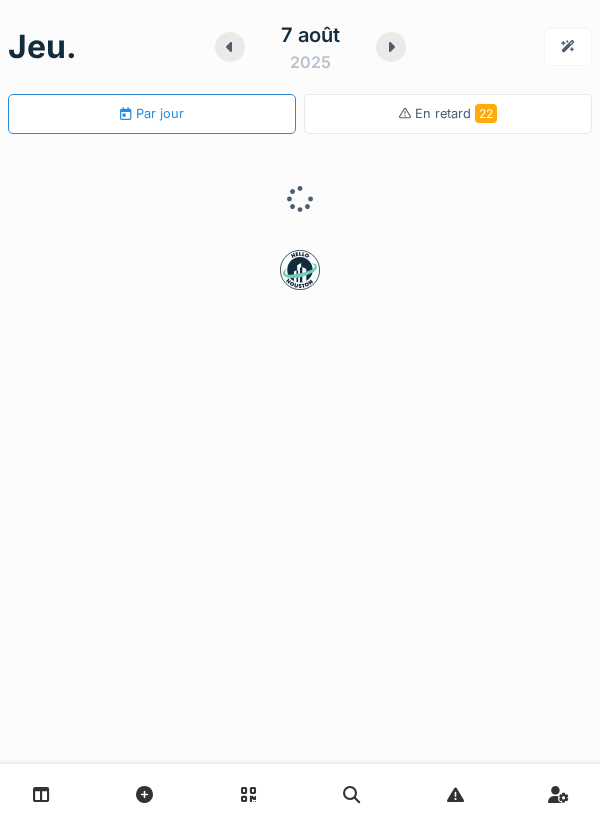 scroll, scrollTop: 0, scrollLeft: 0, axis: both 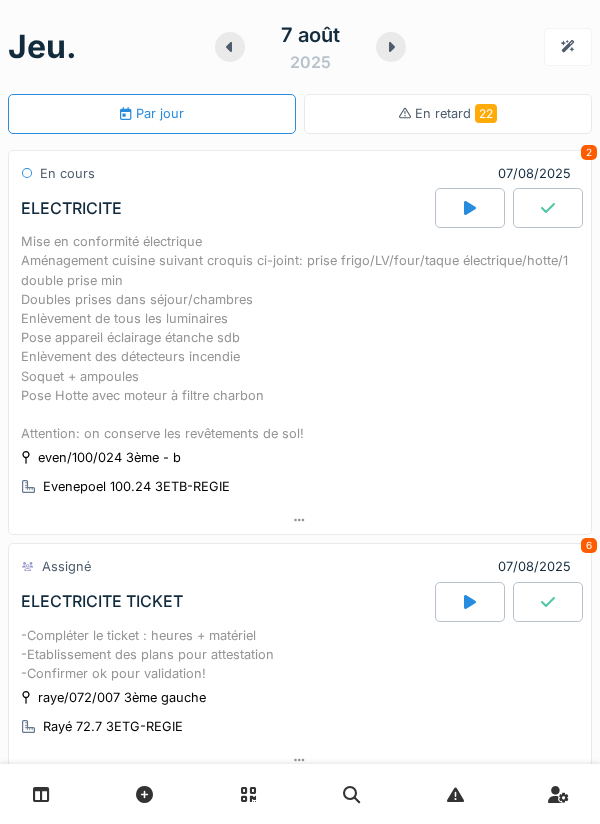 click 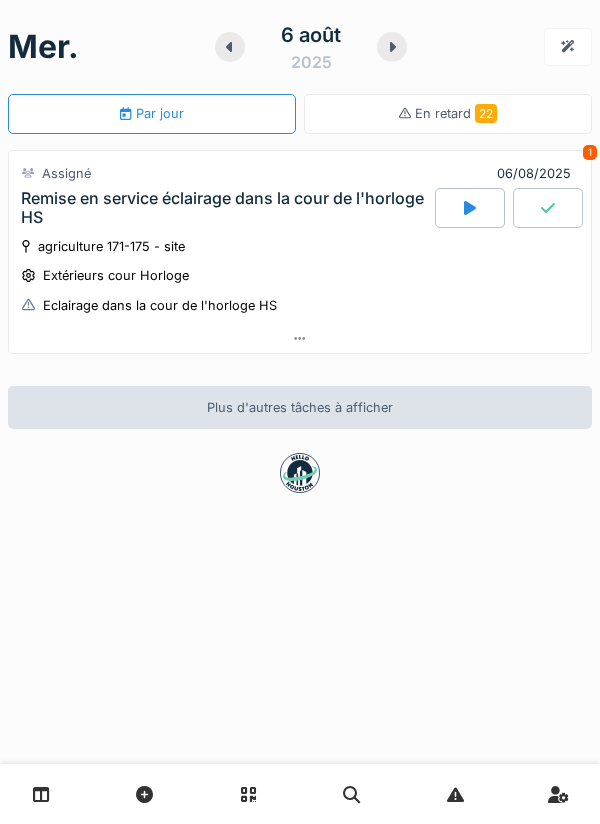 click at bounding box center [230, 47] 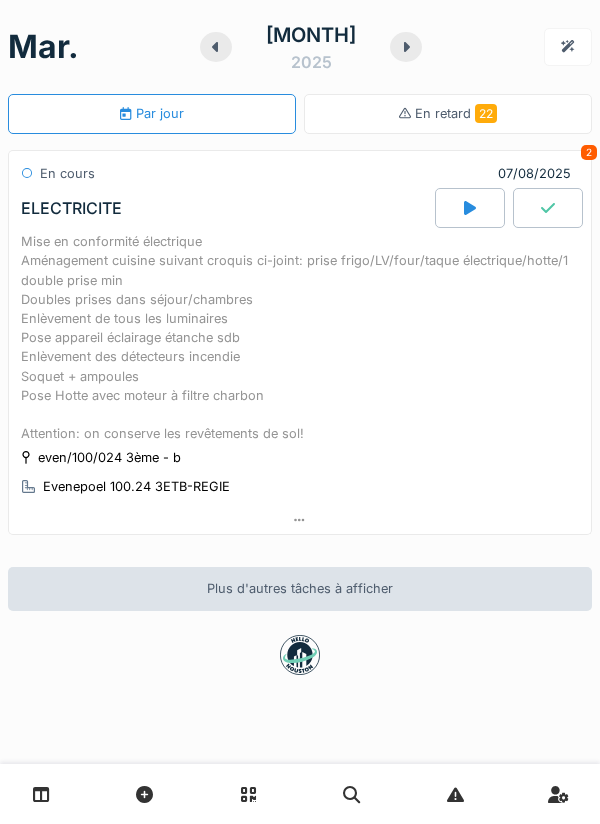 click at bounding box center (216, 47) 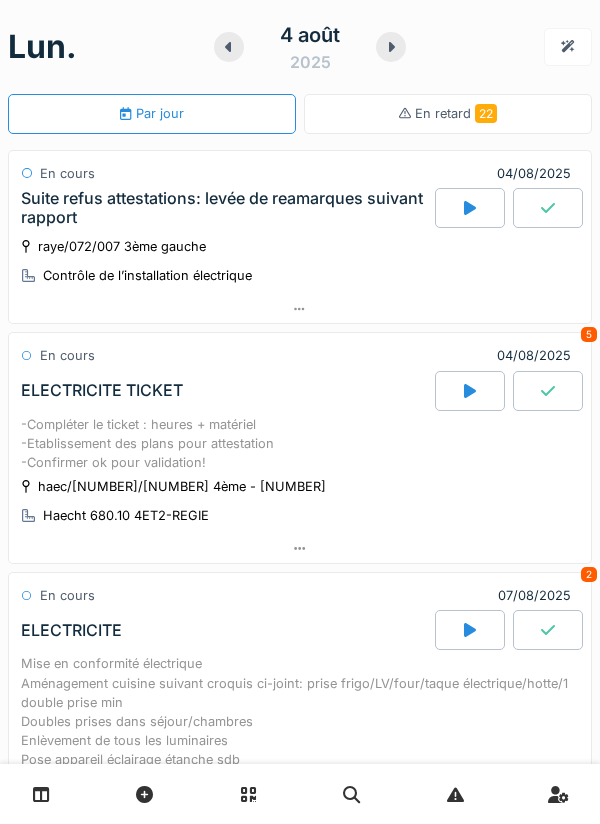 click on "-Compléter le ticket : heures + matériel
-Etablissement des plans pour attestation
-Confirmer ok pour validation!" at bounding box center (300, 444) 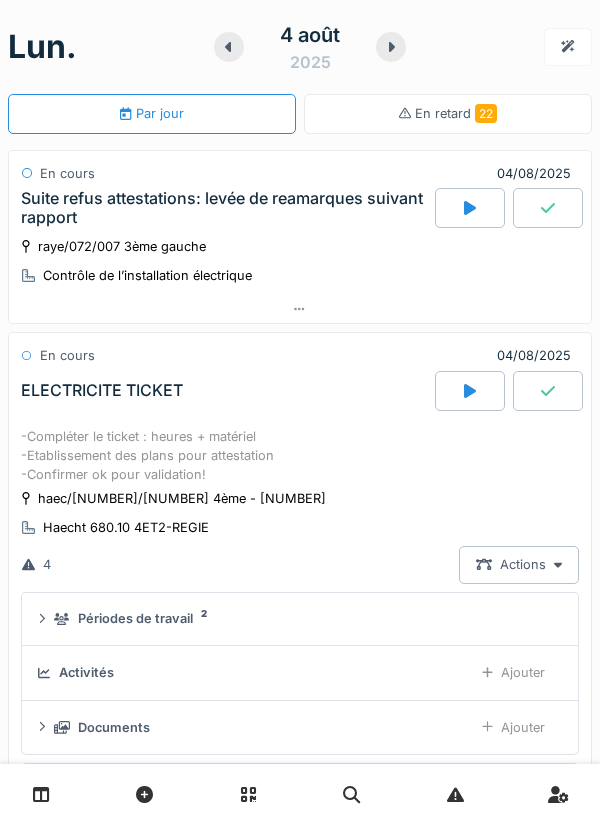 scroll, scrollTop: 252, scrollLeft: 0, axis: vertical 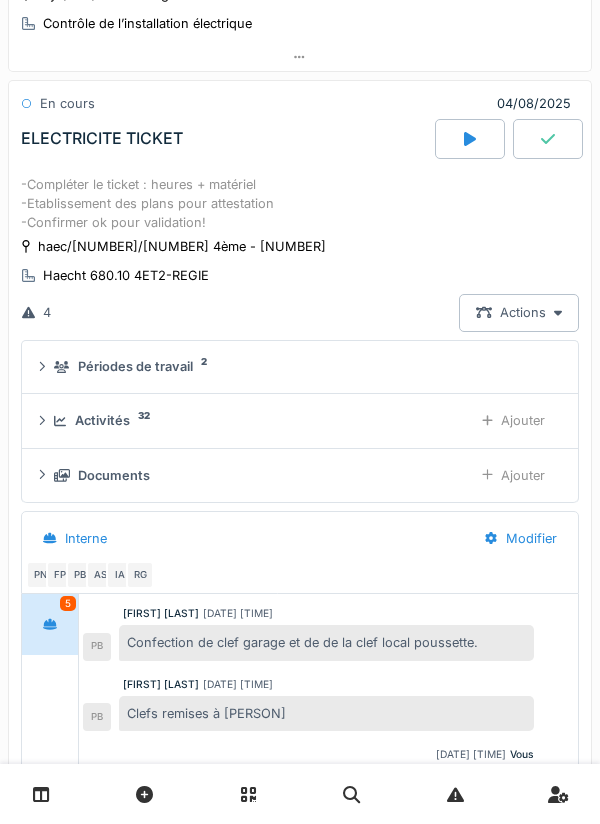 click on "Ajouter" at bounding box center [513, 475] 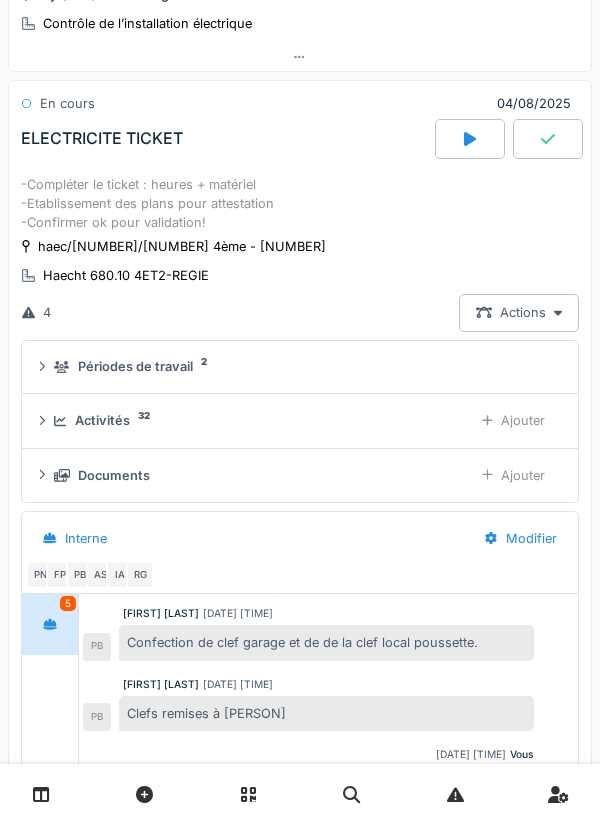 click on "Ajouter" at bounding box center [513, 420] 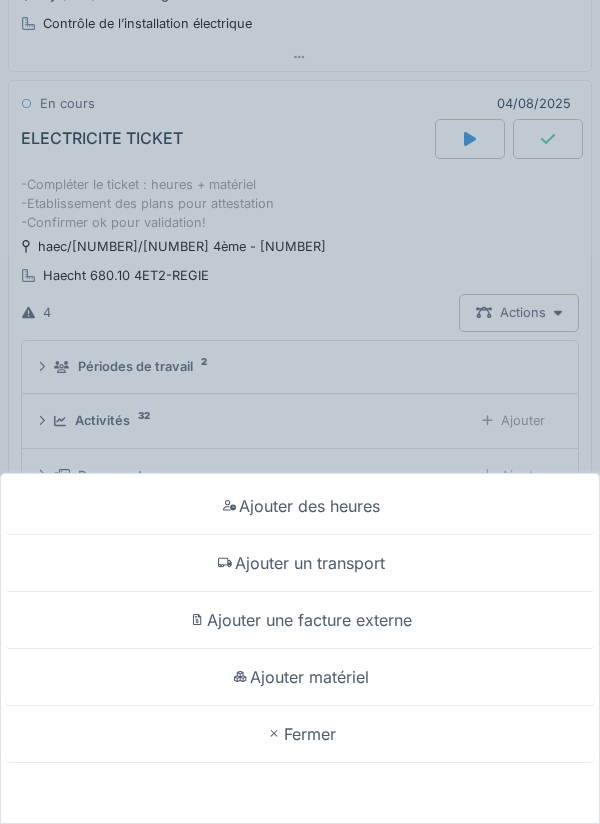 click on "Ajouter matériel" at bounding box center [300, 677] 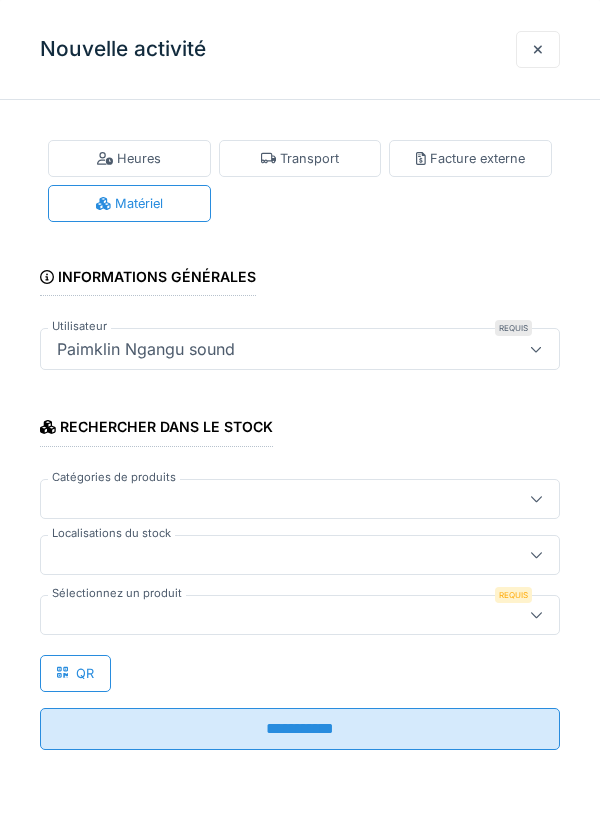 click at bounding box center [274, 555] 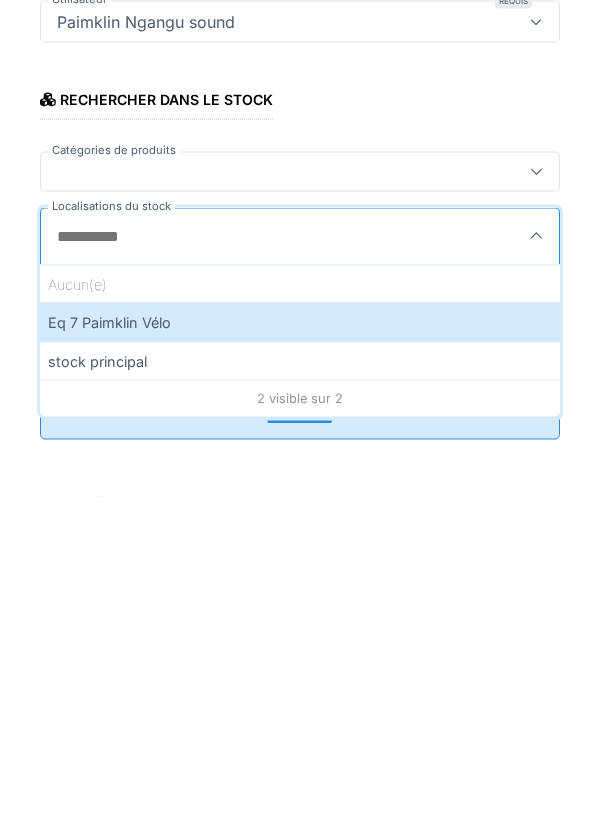 click on "Eq 7 Paimklin Vélo" at bounding box center (300, 649) 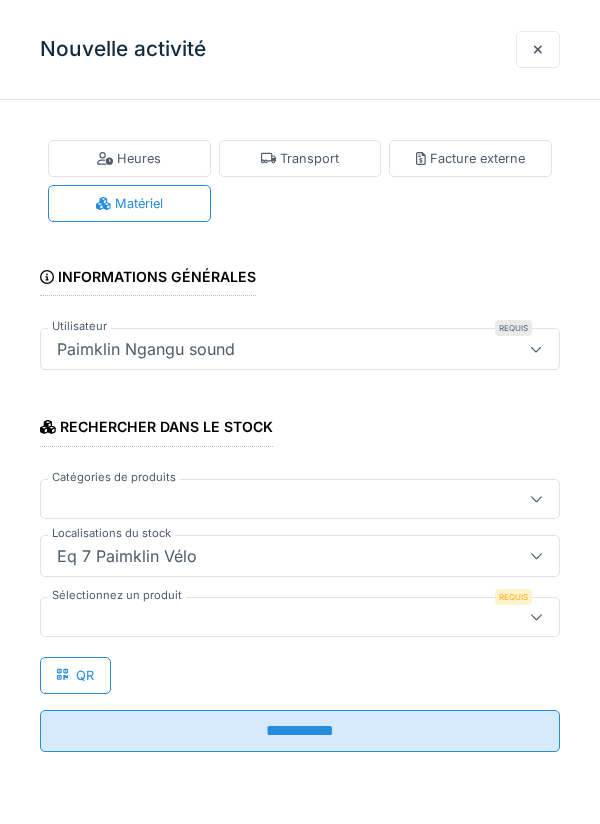 click on "Sélectionnez un produit" at bounding box center (117, 595) 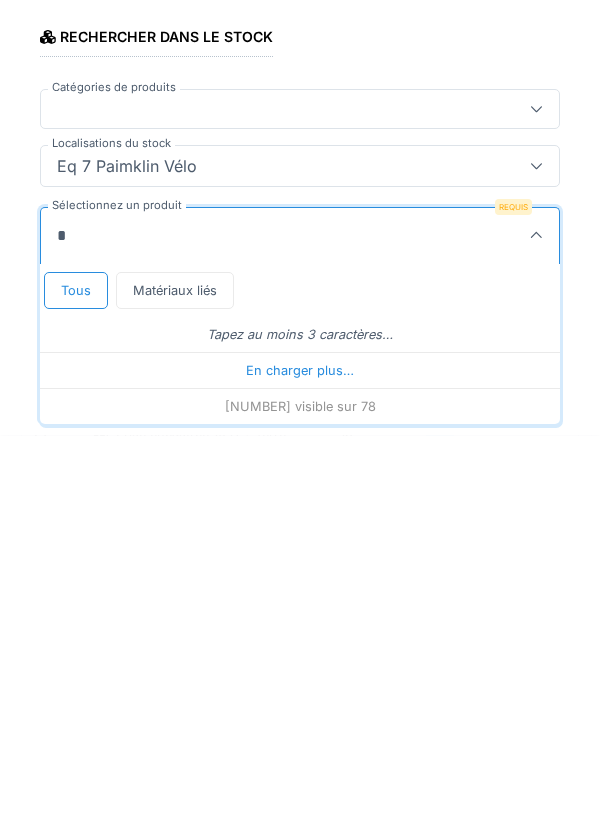 scroll, scrollTop: 1, scrollLeft: 0, axis: vertical 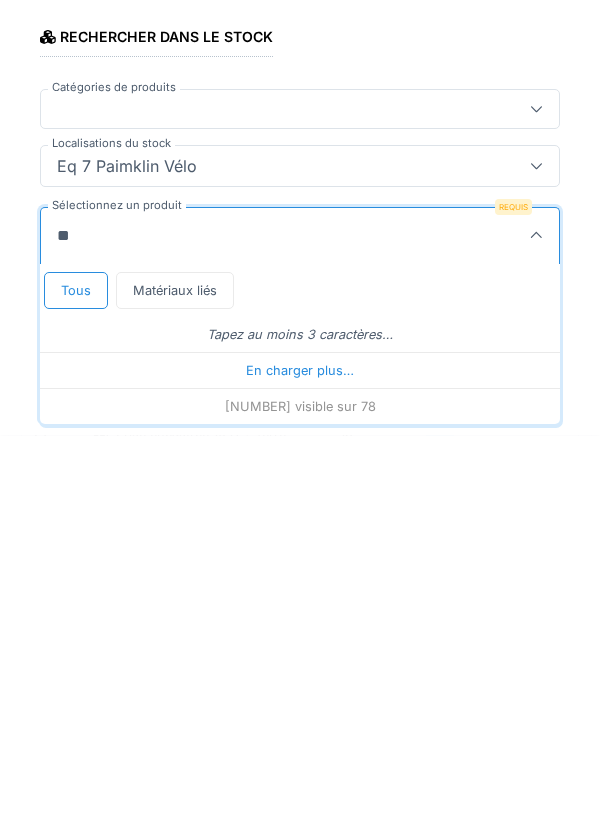 type on "***" 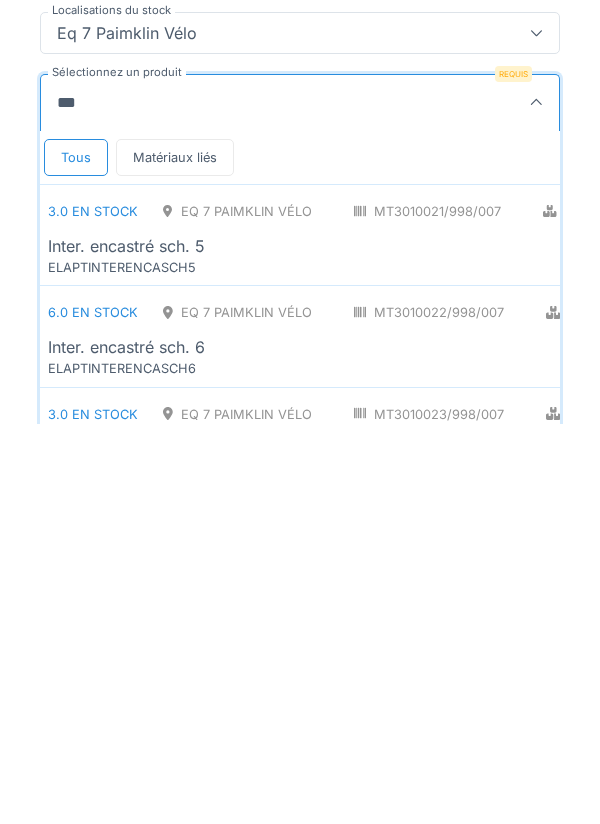 scroll, scrollTop: 125, scrollLeft: 0, axis: vertical 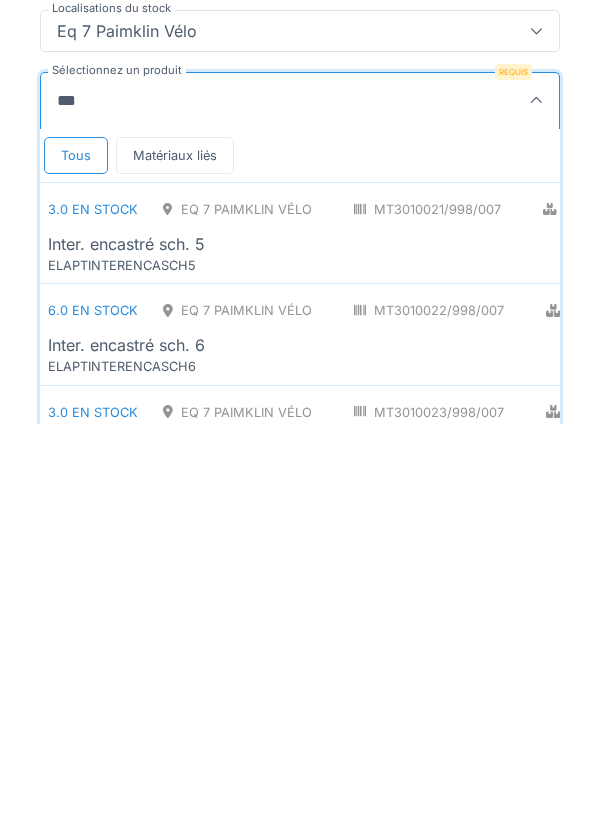 click on "Inter. encastré sch. 6" at bounding box center (126, 745) 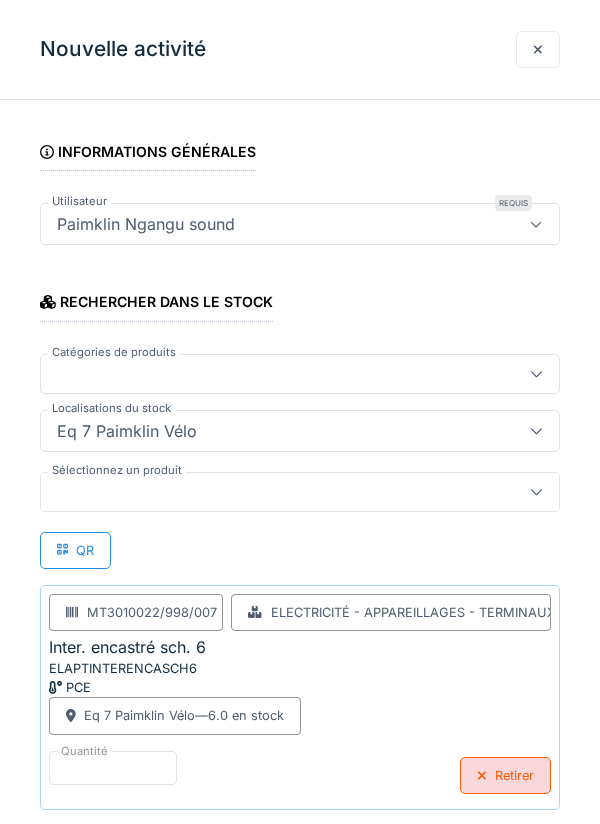 scroll, scrollTop: 129, scrollLeft: 0, axis: vertical 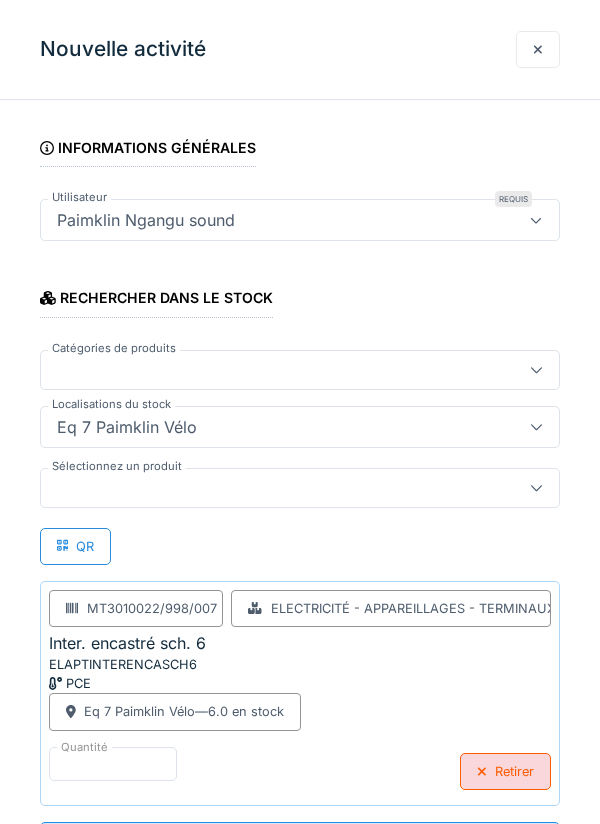 click on "**********" at bounding box center [300, 843] 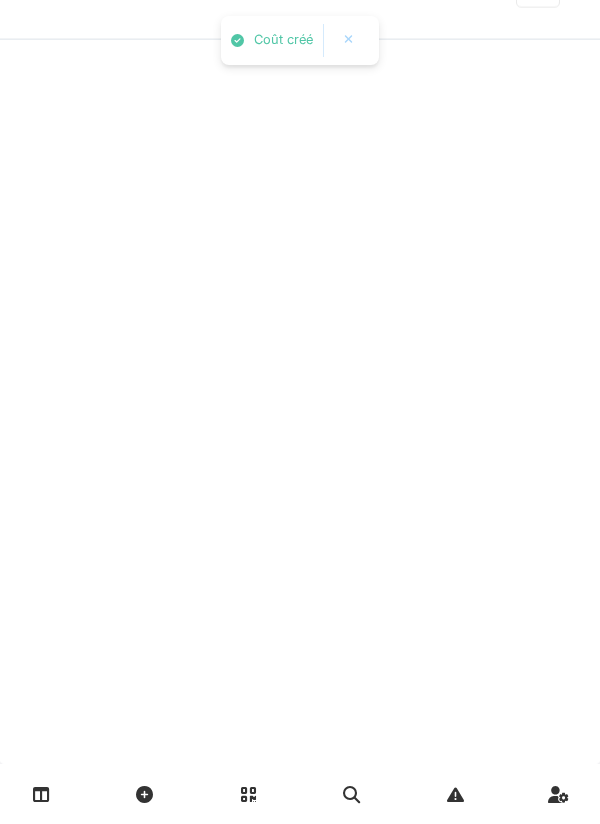 scroll, scrollTop: 0, scrollLeft: 0, axis: both 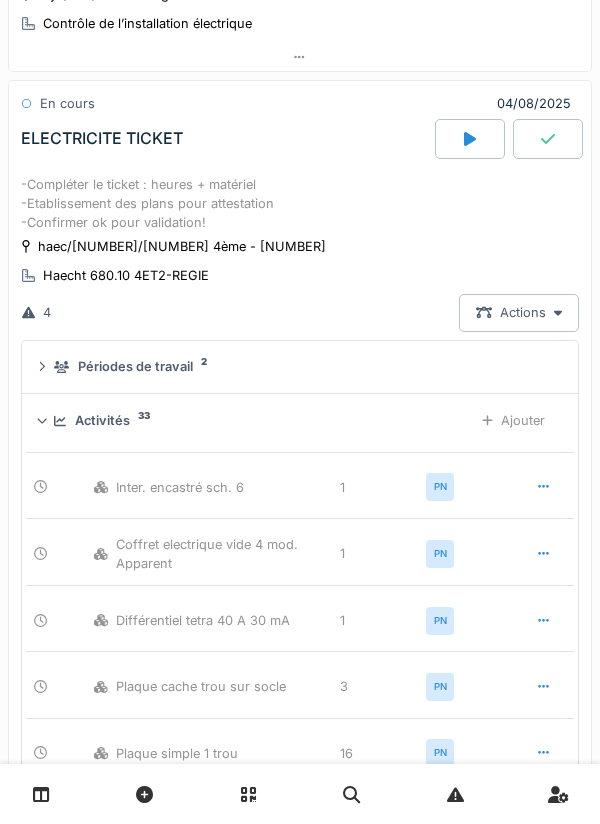 click on "Ajouter" at bounding box center (513, 420) 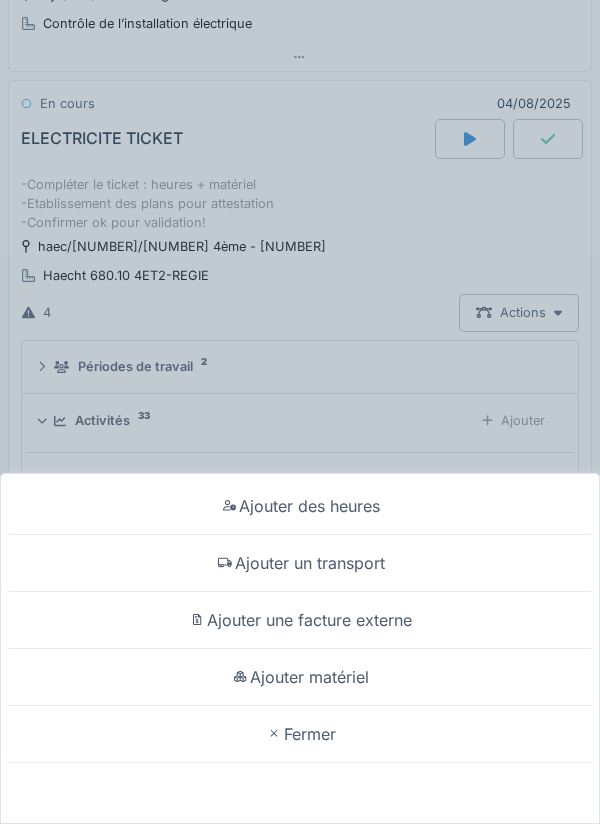 click on "Ajouter matériel" at bounding box center (300, 677) 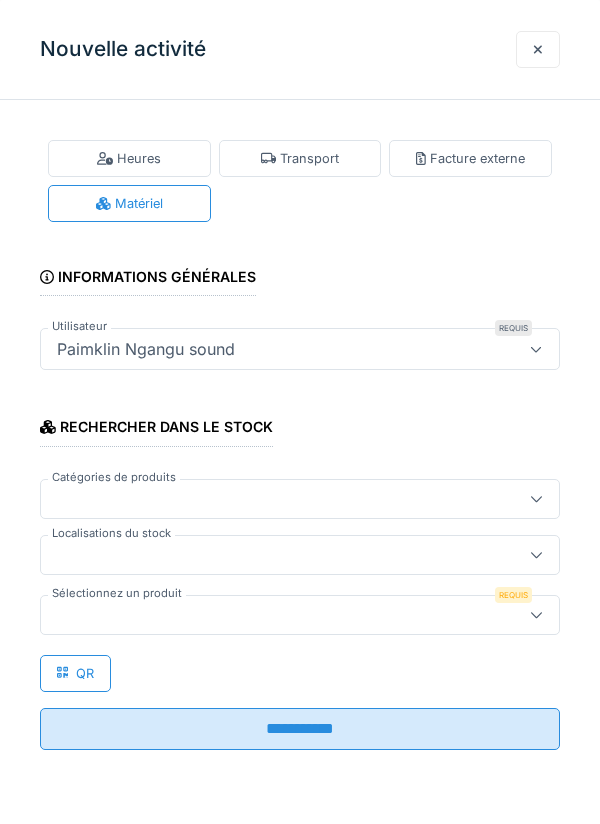 click at bounding box center [274, 615] 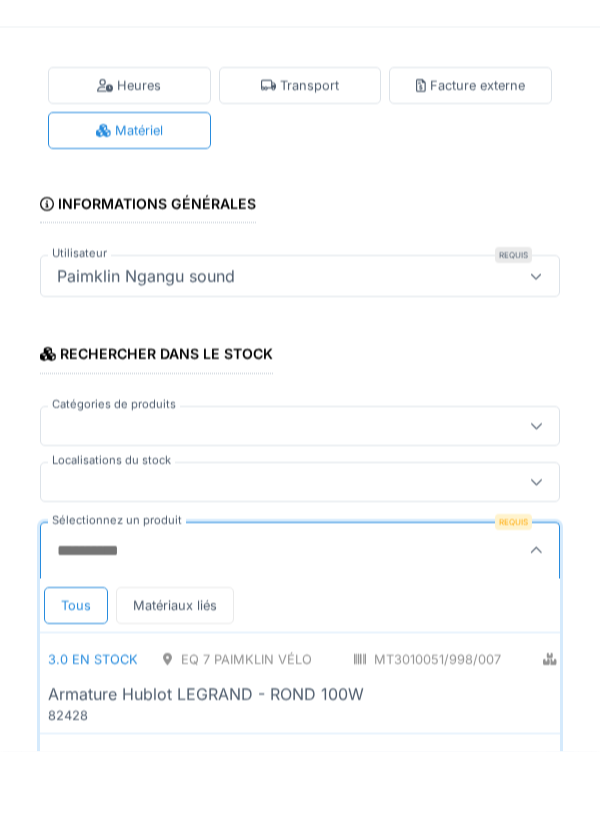 scroll, scrollTop: 196, scrollLeft: 0, axis: vertical 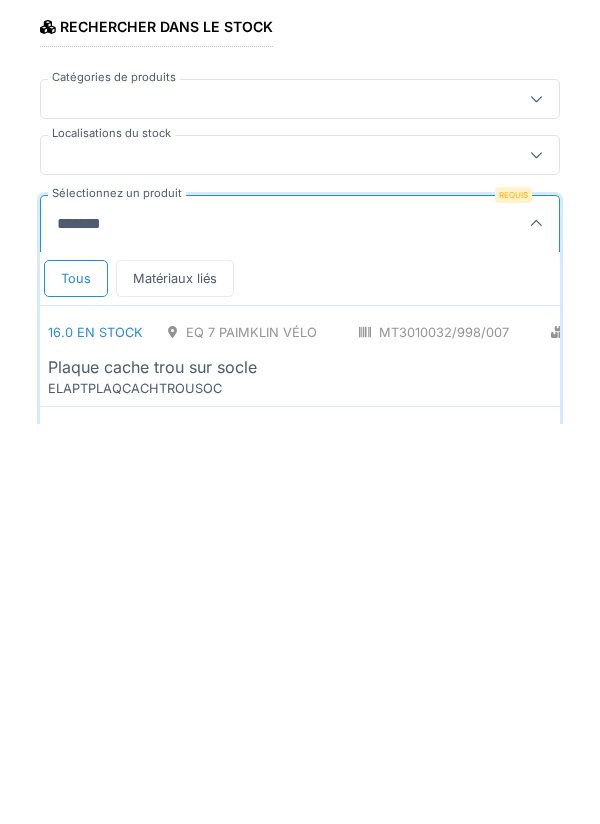 type on "********" 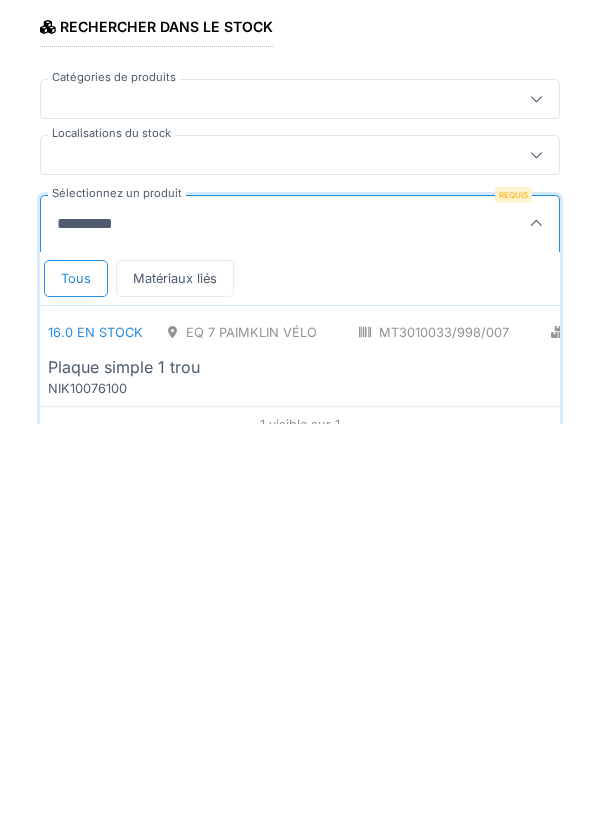 click on "Plaque simple 1 trou" at bounding box center [124, 767] 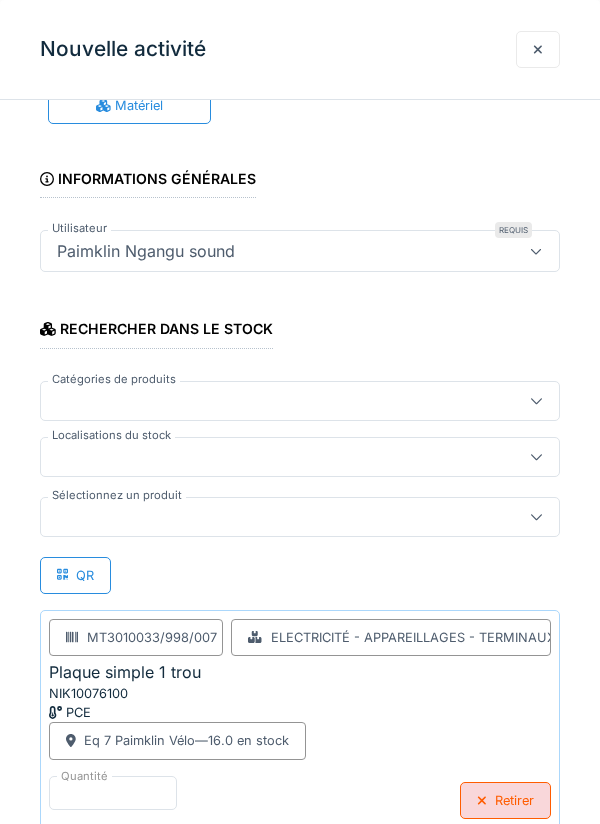 scroll, scrollTop: 127, scrollLeft: 0, axis: vertical 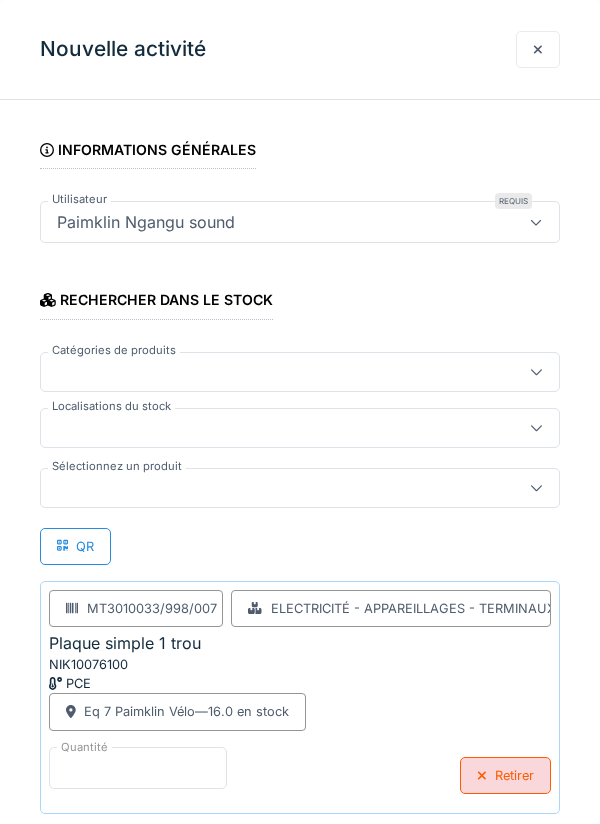 click on "*" at bounding box center [138, 768] 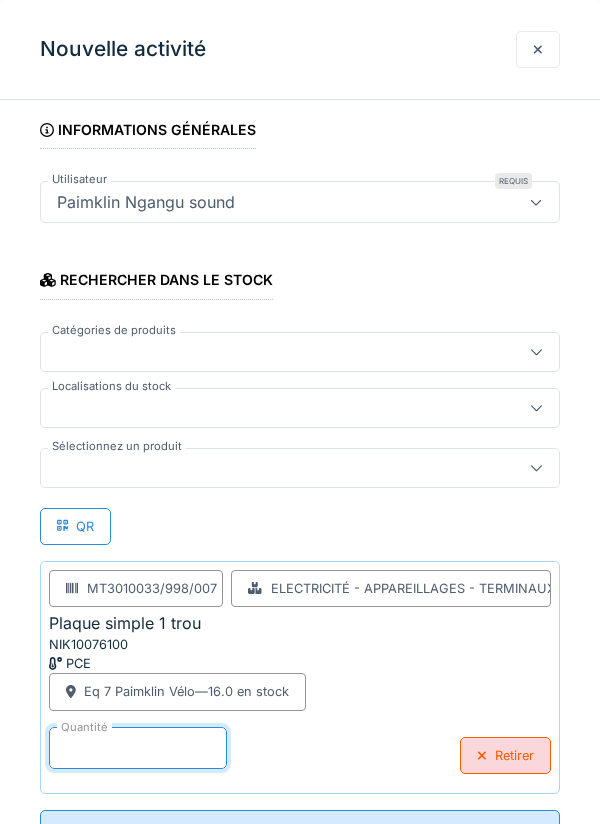 scroll, scrollTop: 38, scrollLeft: 0, axis: vertical 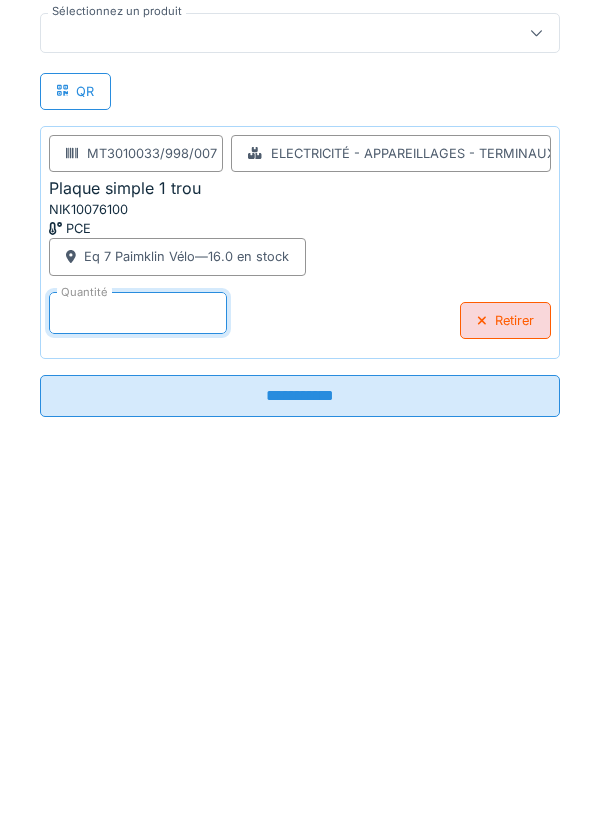 type on "*" 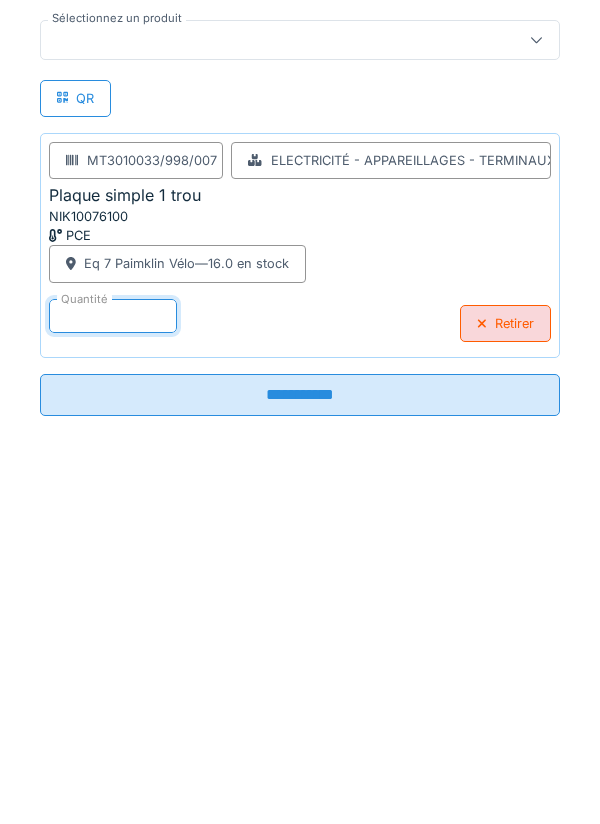 click on "**********" at bounding box center [300, 747] 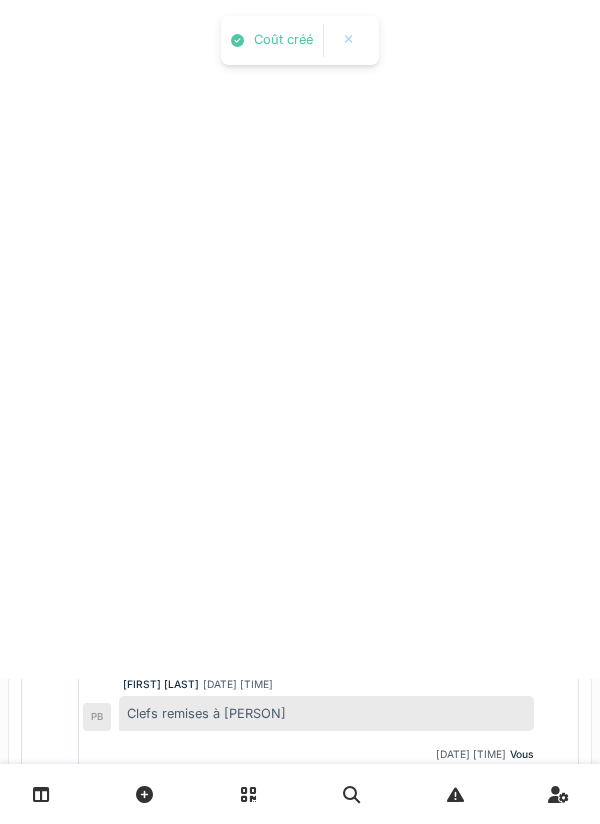 scroll, scrollTop: 0, scrollLeft: 0, axis: both 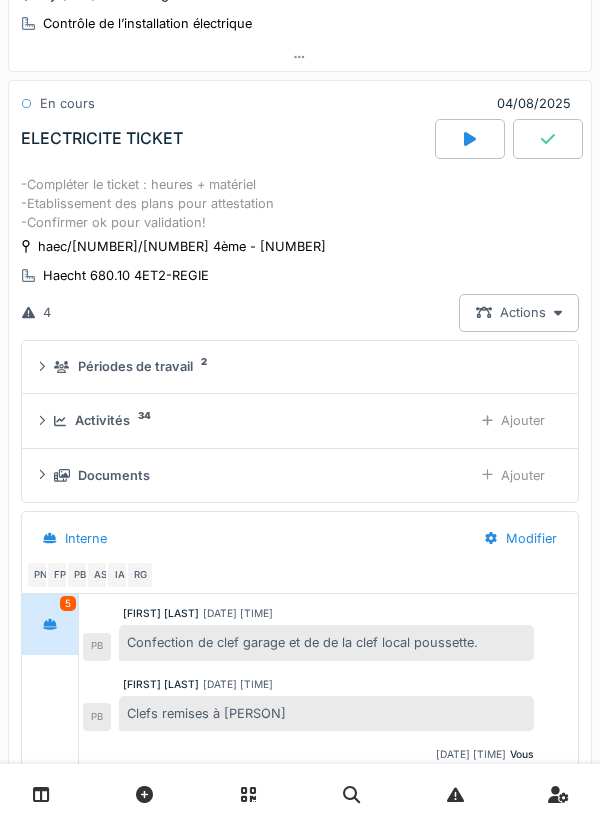 click on "Ajouter" at bounding box center [513, 420] 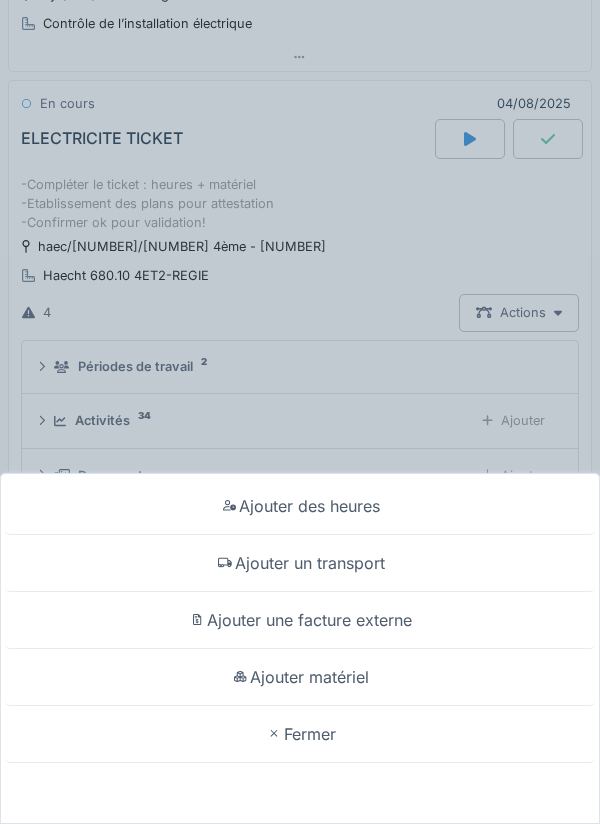 click on "Ajouter matériel" at bounding box center (300, 677) 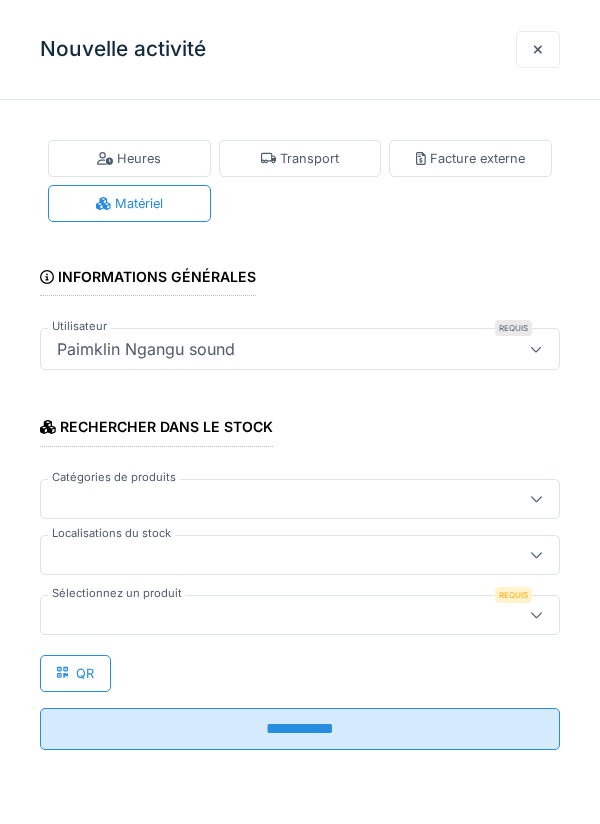 click at bounding box center [274, 555] 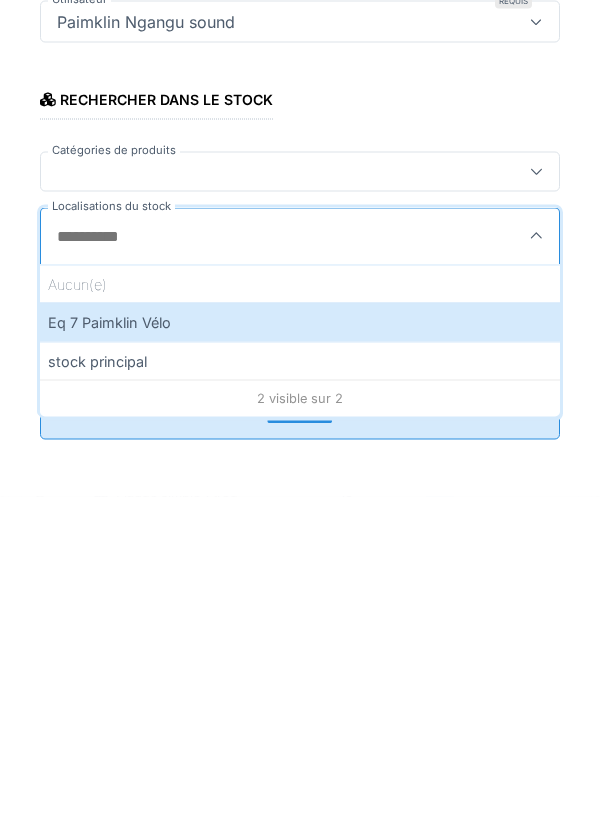 click on "Eq 7 Paimklin Vélo" at bounding box center [300, 649] 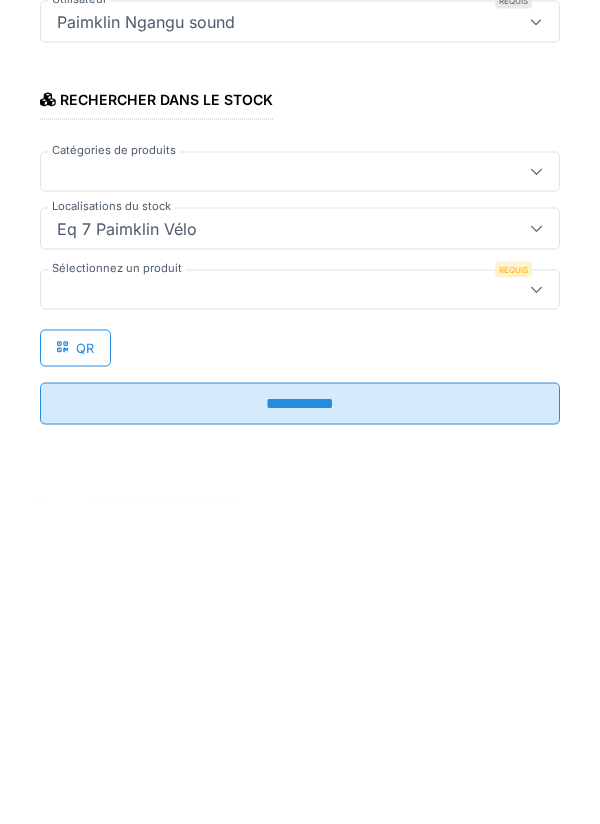 type on "****" 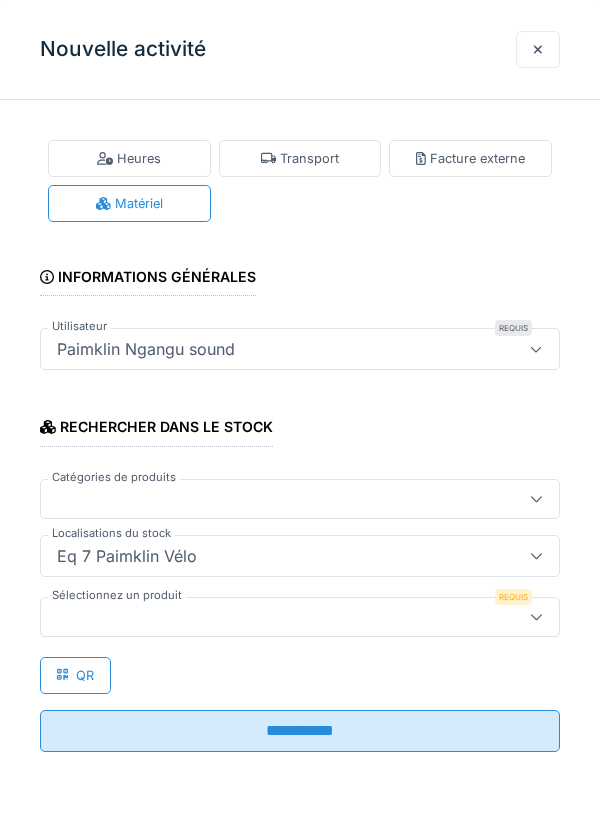 click at bounding box center [274, 617] 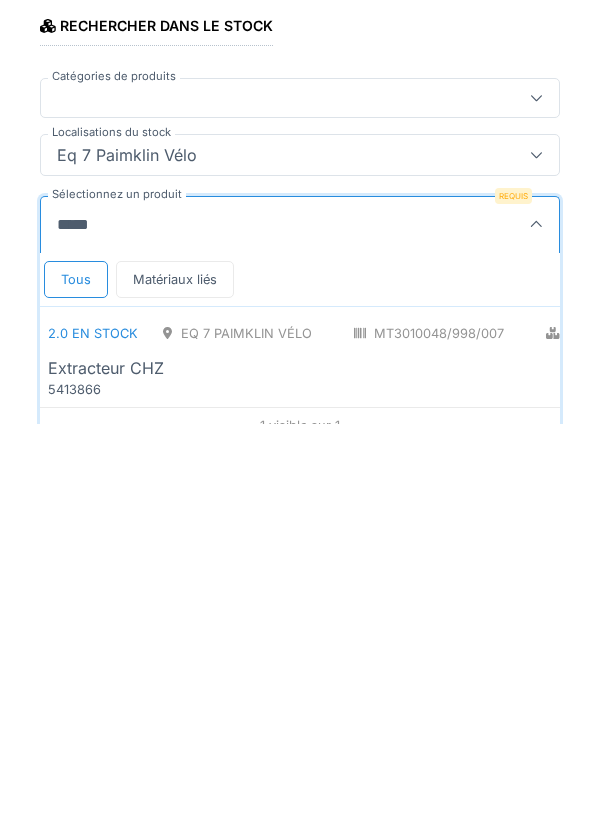 scroll, scrollTop: 20, scrollLeft: 0, axis: vertical 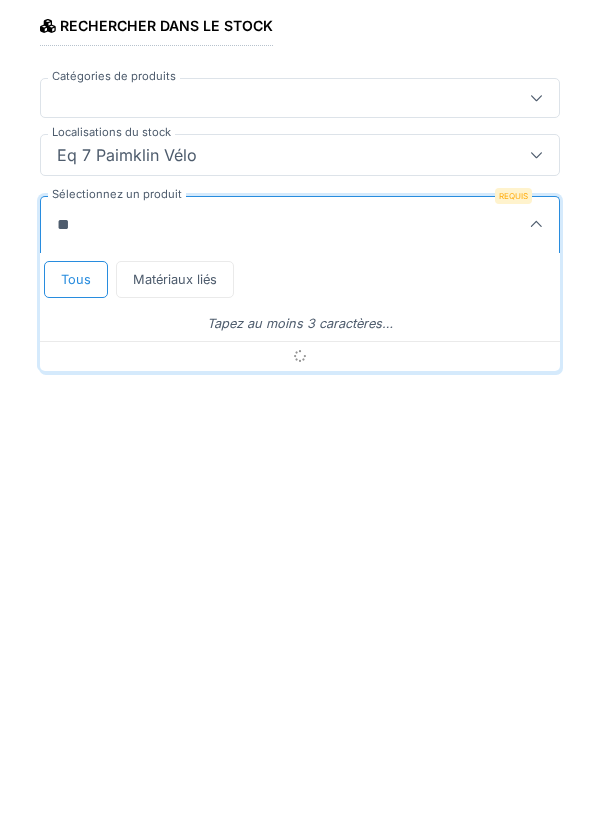 type on "*" 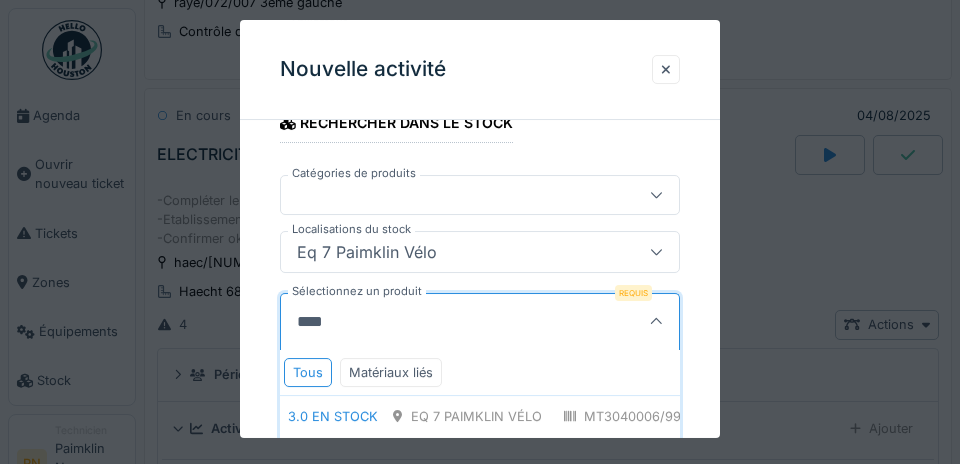 scroll, scrollTop: 599, scrollLeft: 0, axis: vertical 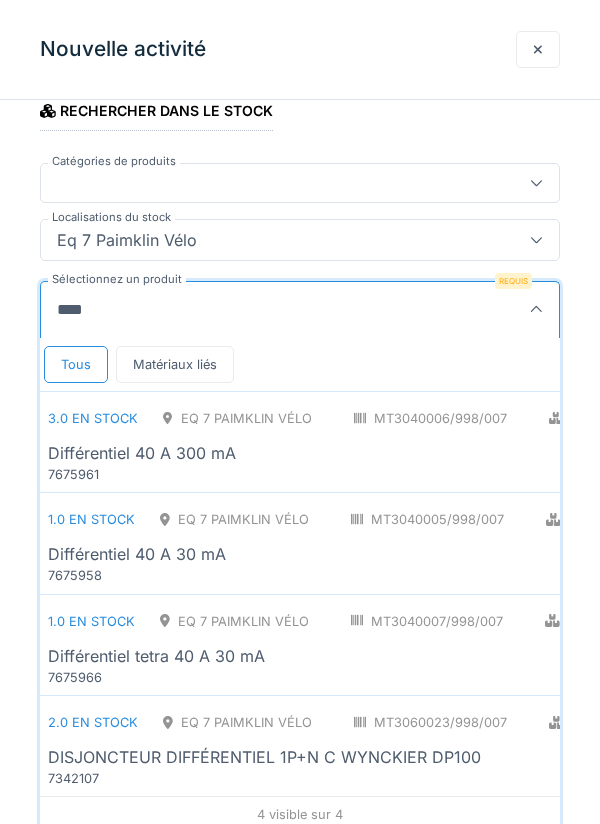 click on "****" at bounding box center (262, 310) 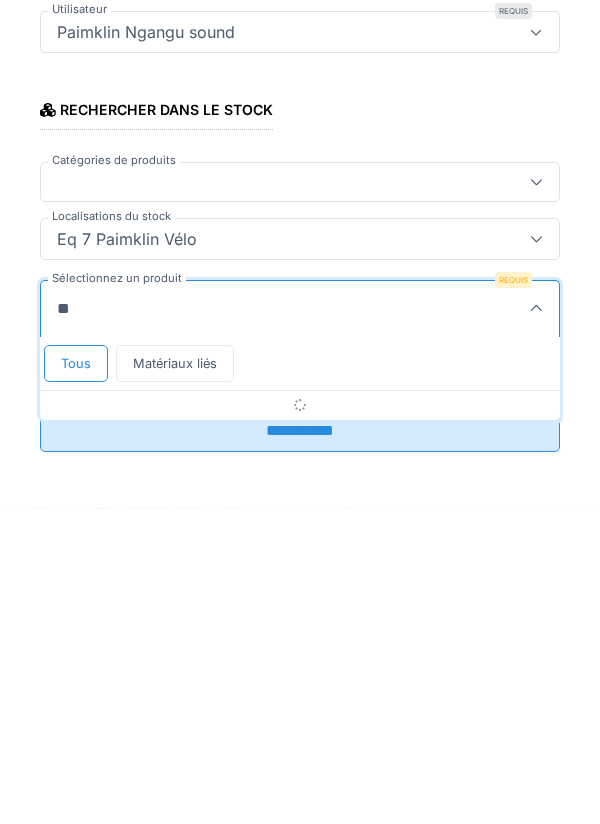 scroll, scrollTop: 1, scrollLeft: 0, axis: vertical 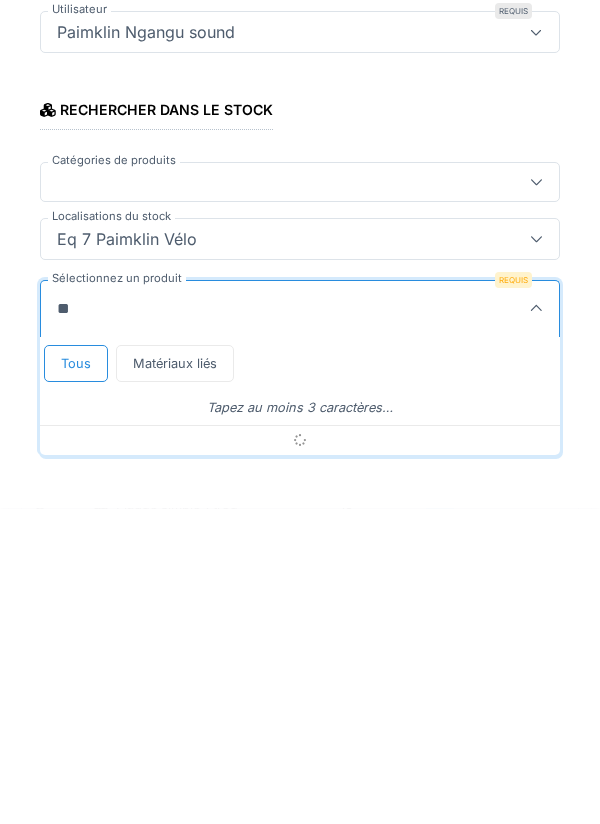 type on "*" 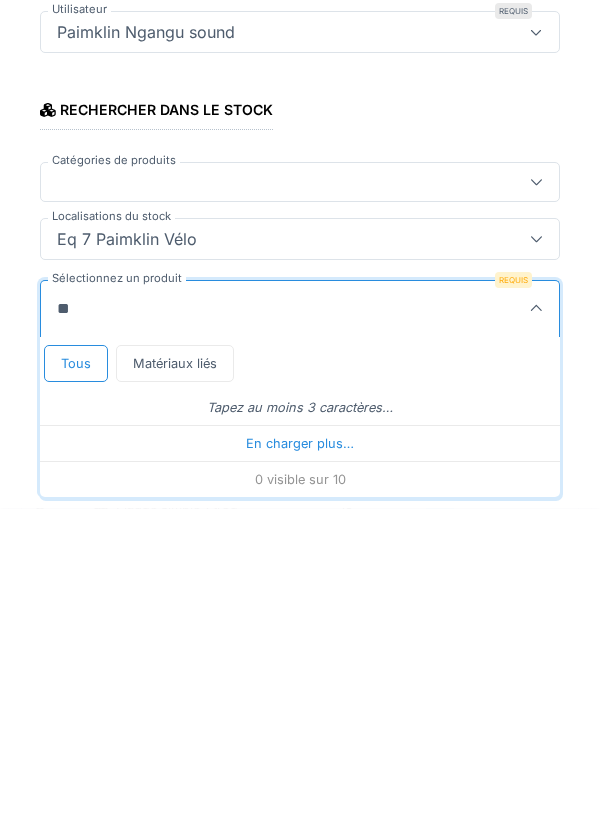 type on "*" 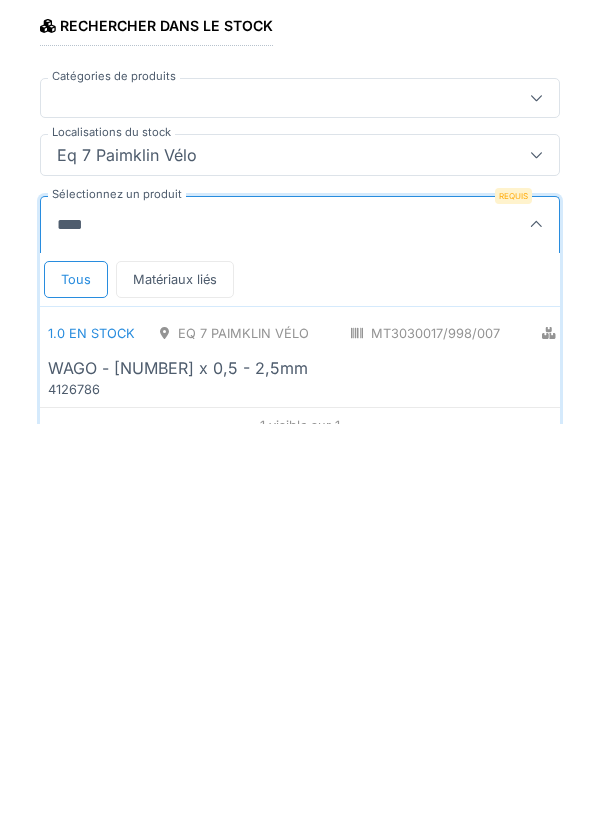 scroll, scrollTop: 20, scrollLeft: 0, axis: vertical 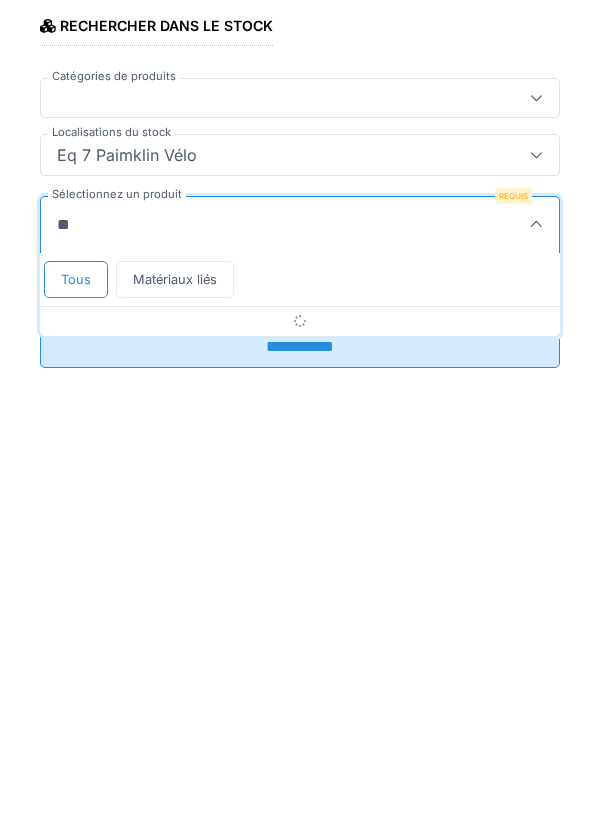 type on "*" 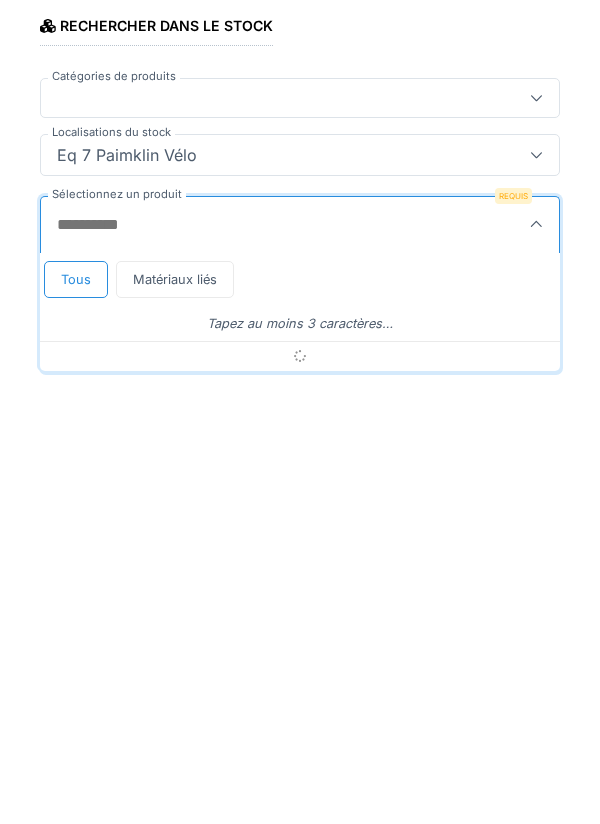 scroll, scrollTop: 1, scrollLeft: 0, axis: vertical 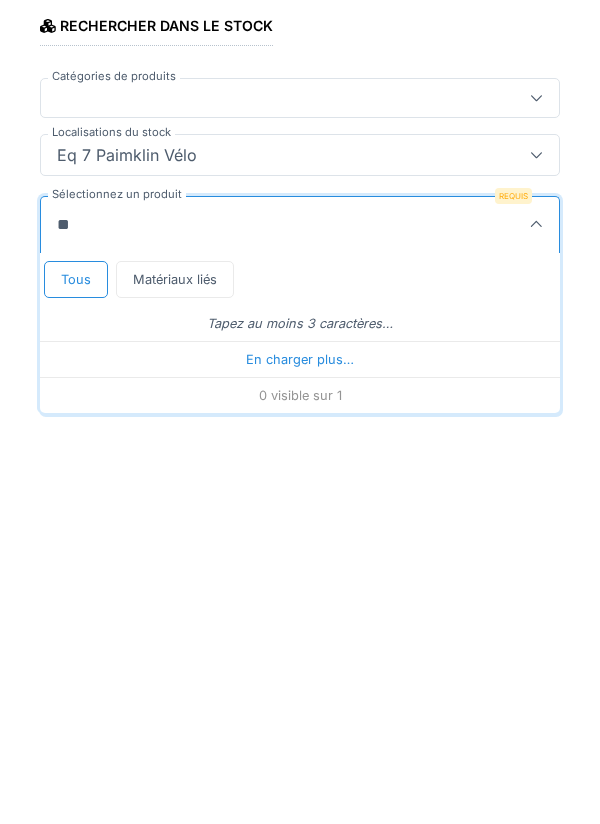 type on "*" 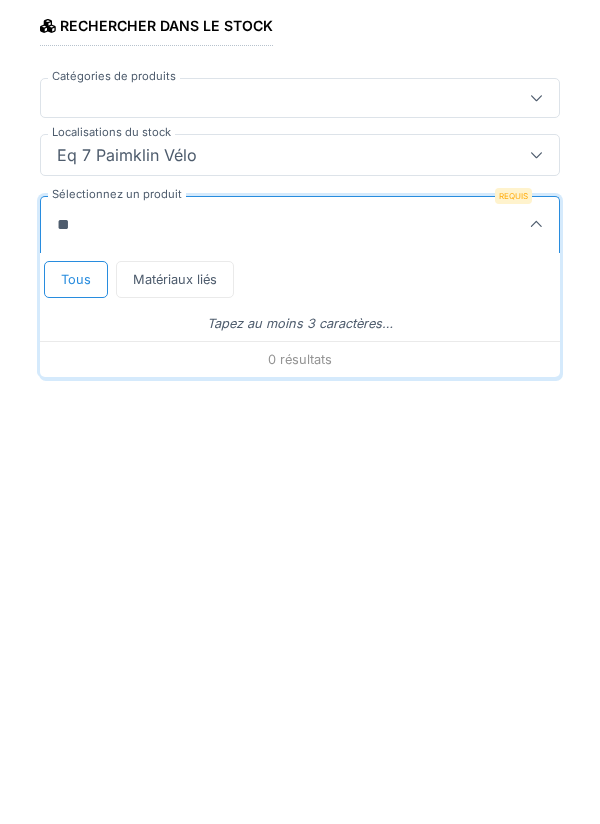 type on "*" 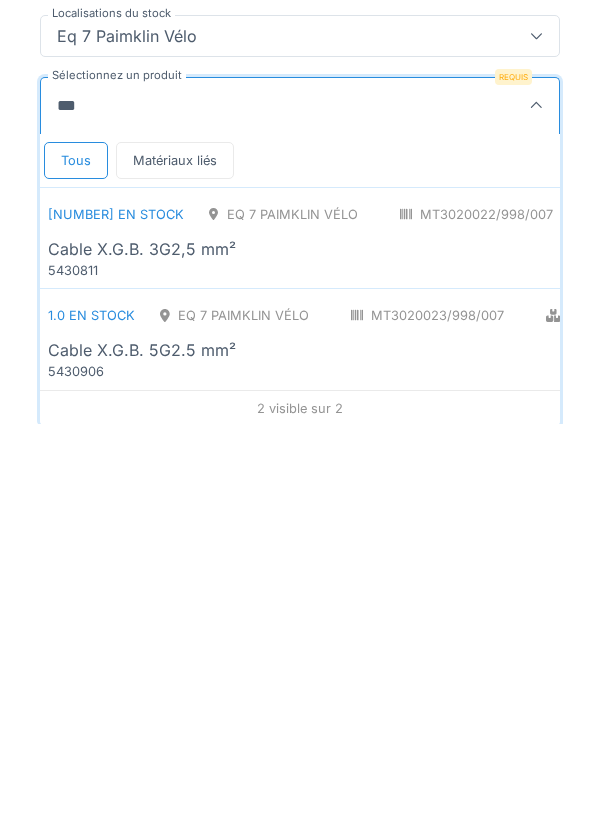 scroll, scrollTop: 122, scrollLeft: 0, axis: vertical 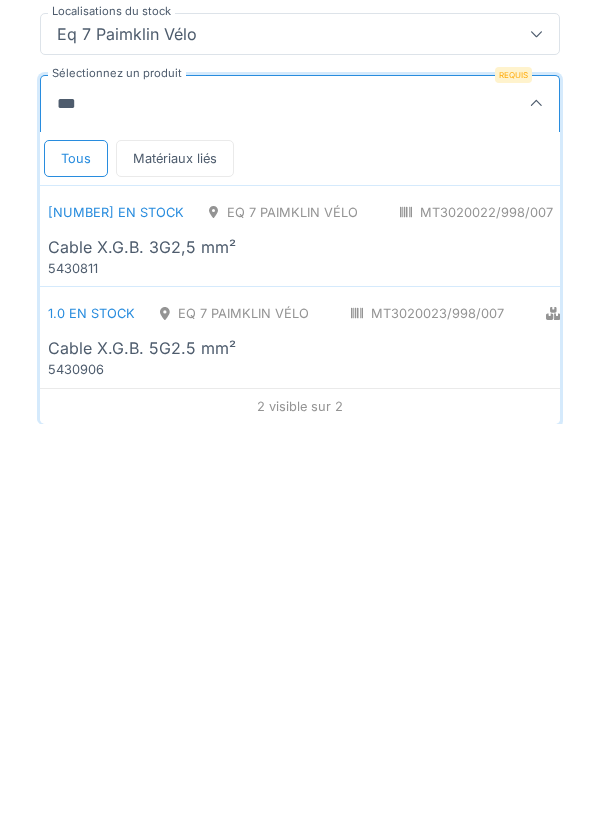 click on "Cable X.G.B. 3G2,5 mm²" at bounding box center (142, 647) 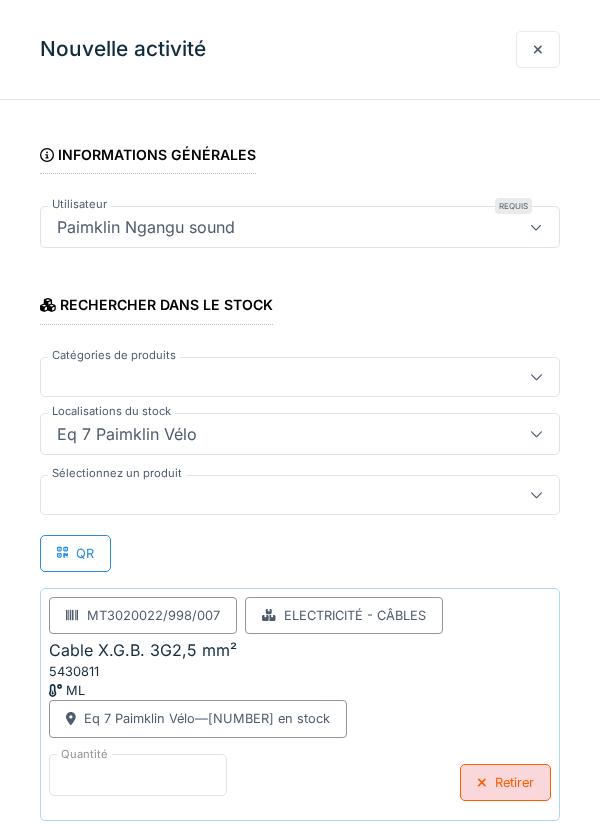 click on "*" at bounding box center [138, 775] 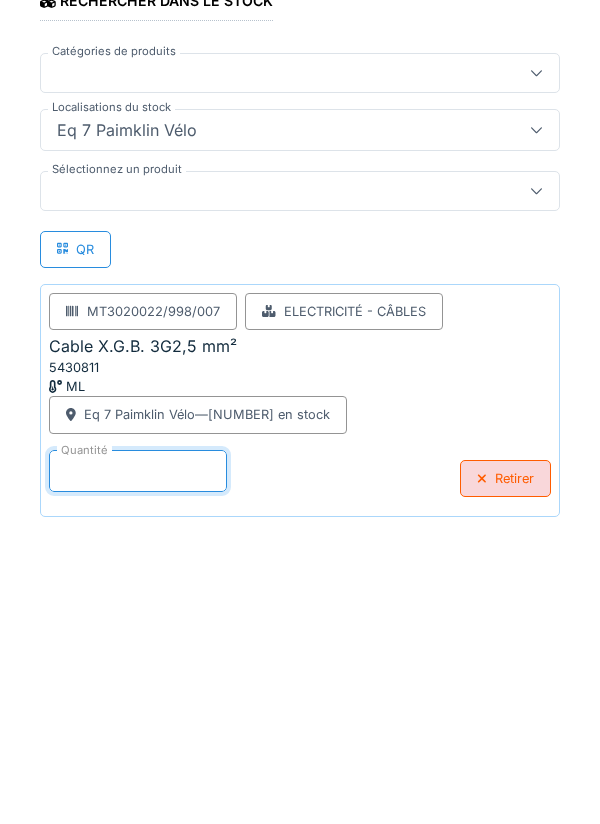 scroll, scrollTop: 232, scrollLeft: 0, axis: vertical 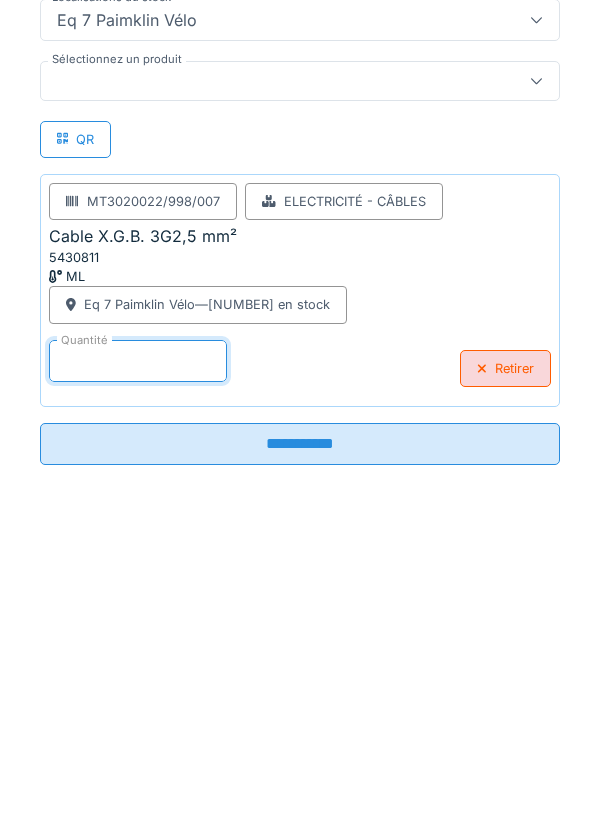 type on "***" 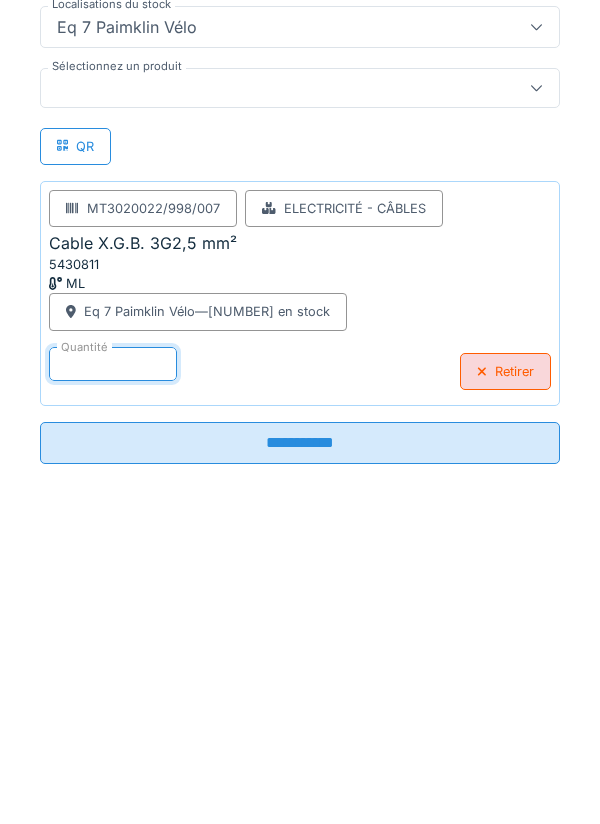 click on "**********" at bounding box center [300, 747] 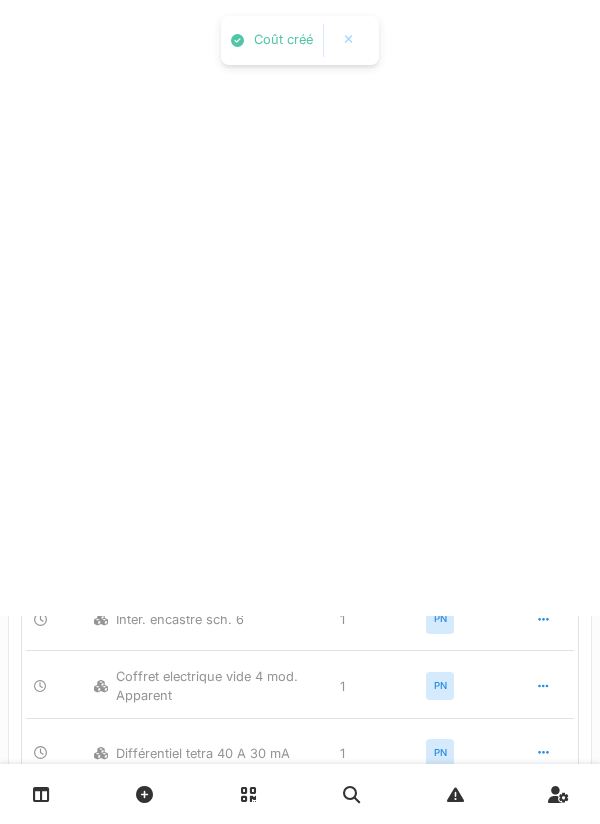 scroll, scrollTop: 0, scrollLeft: 0, axis: both 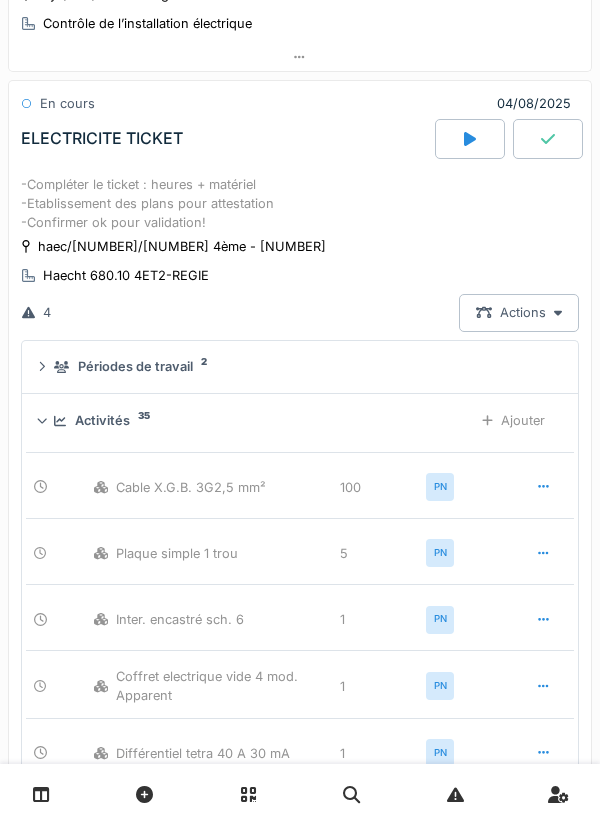 click on "Ajouter" at bounding box center [513, 420] 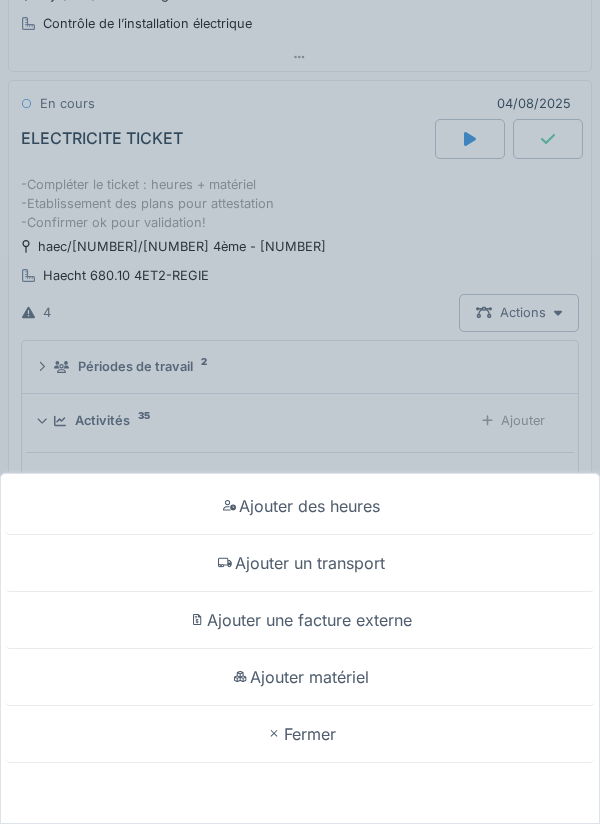 click on "Ajouter matériel" at bounding box center (300, 677) 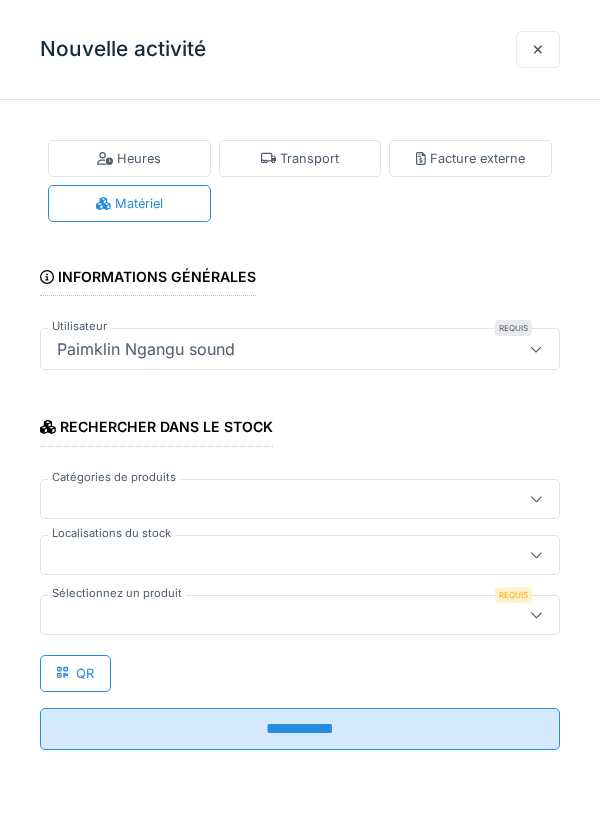 click at bounding box center [274, 555] 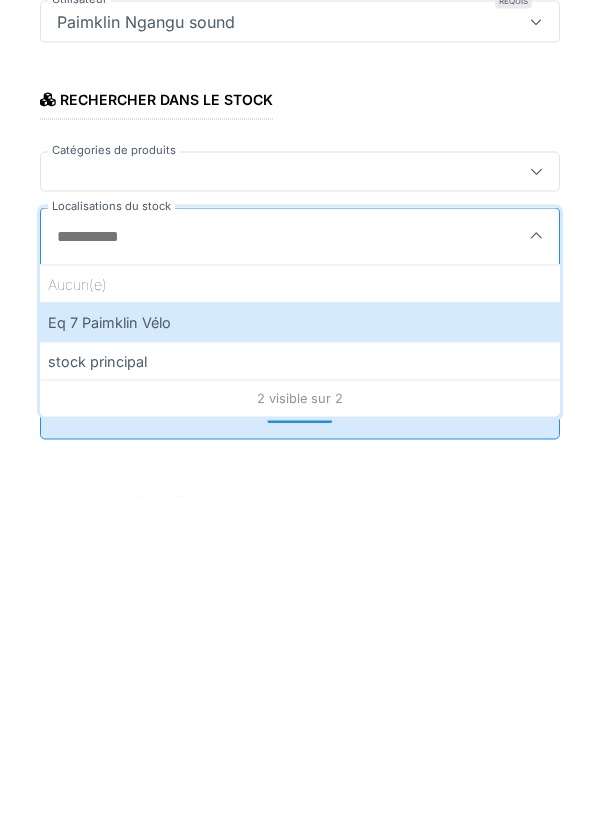 click on "Eq 7 Paimklin Vélo" at bounding box center (300, 649) 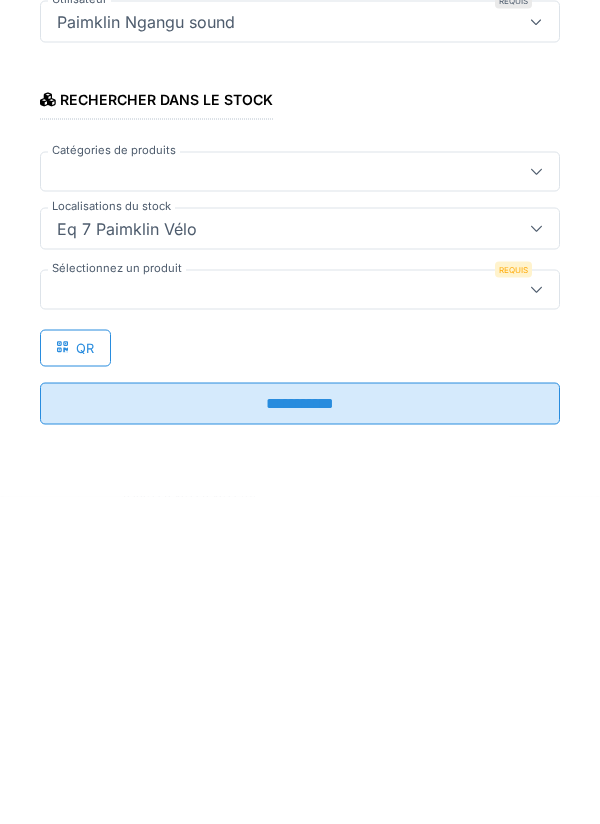 type on "****" 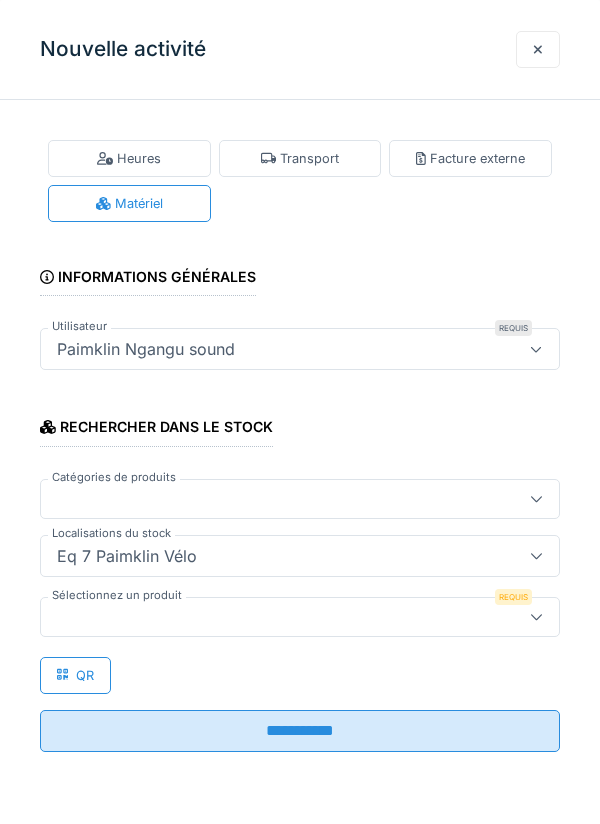 click at bounding box center [274, 617] 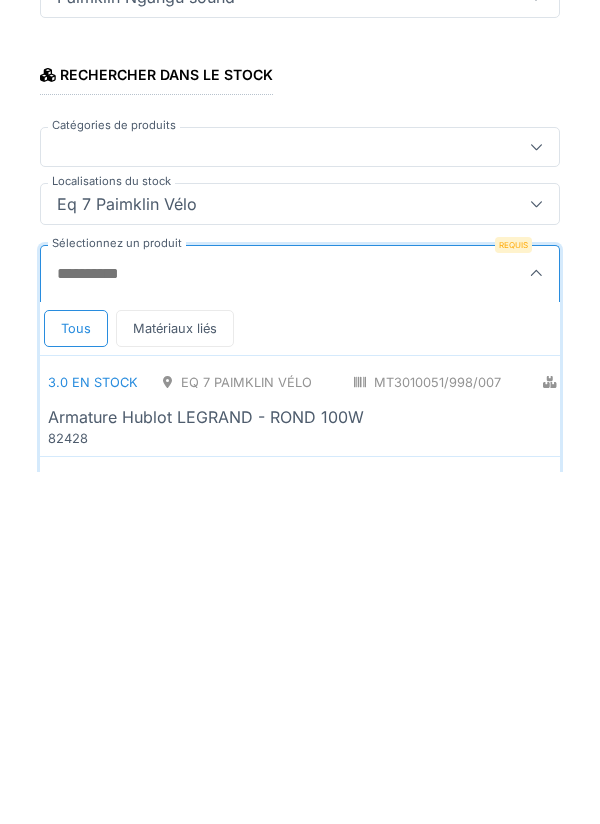 scroll, scrollTop: 1, scrollLeft: 0, axis: vertical 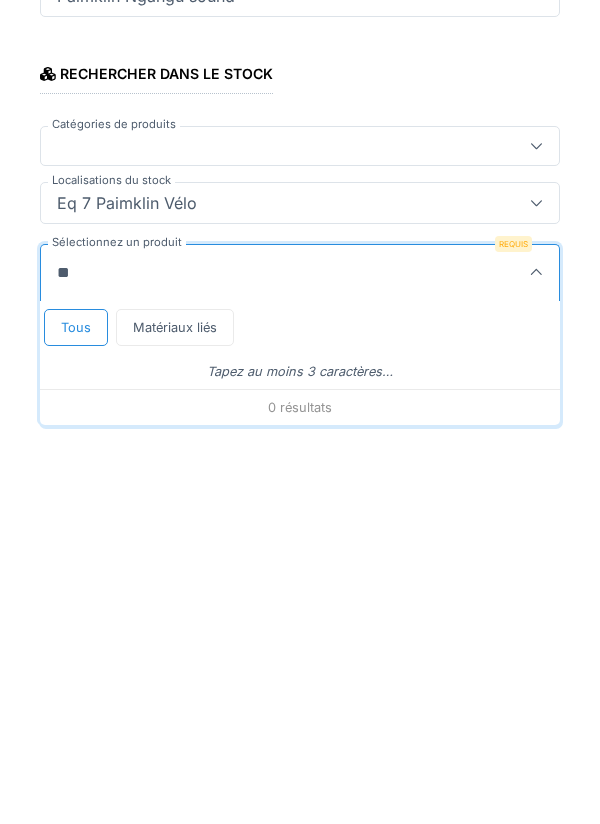 type on "*" 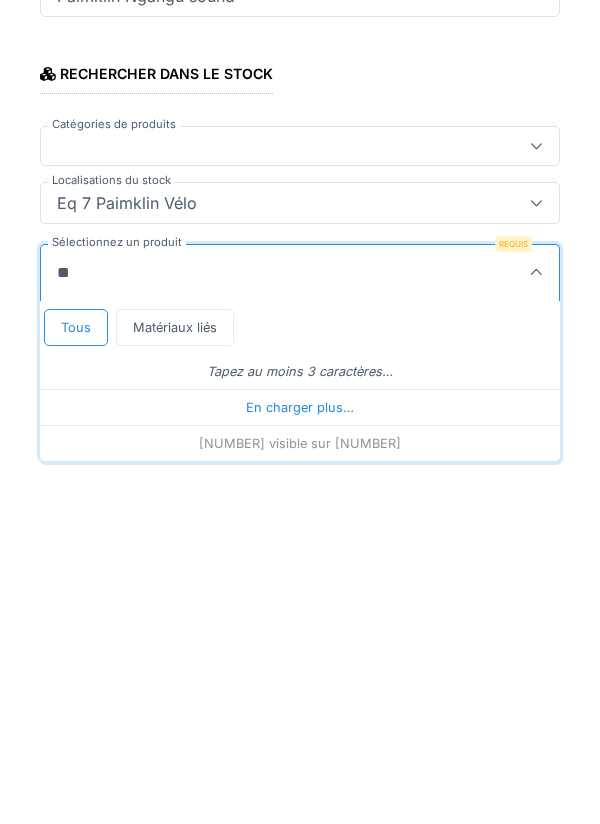 type on "*" 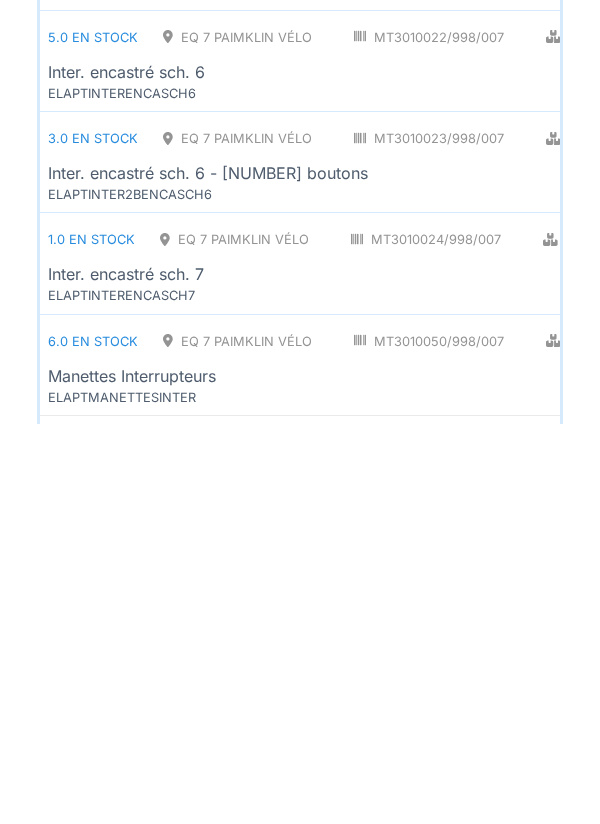 scroll, scrollTop: 527, scrollLeft: 0, axis: vertical 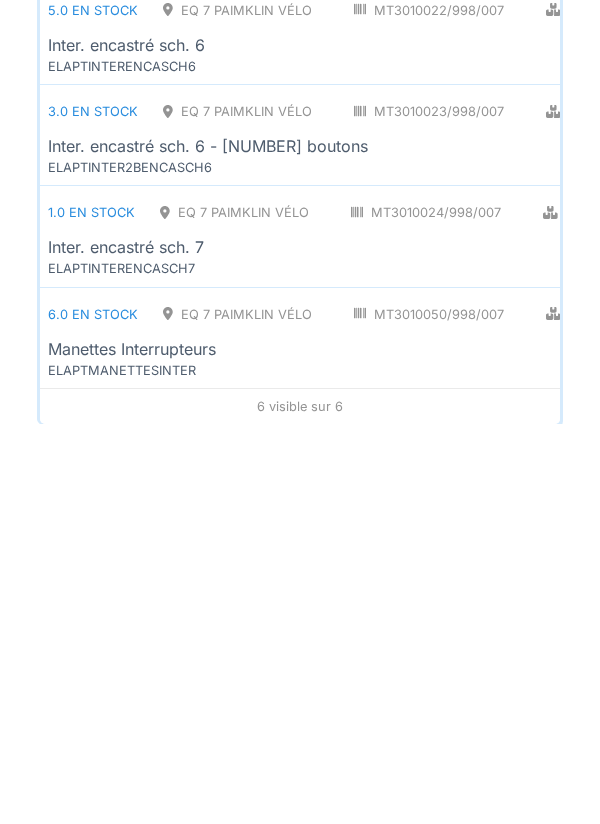 type on "*****" 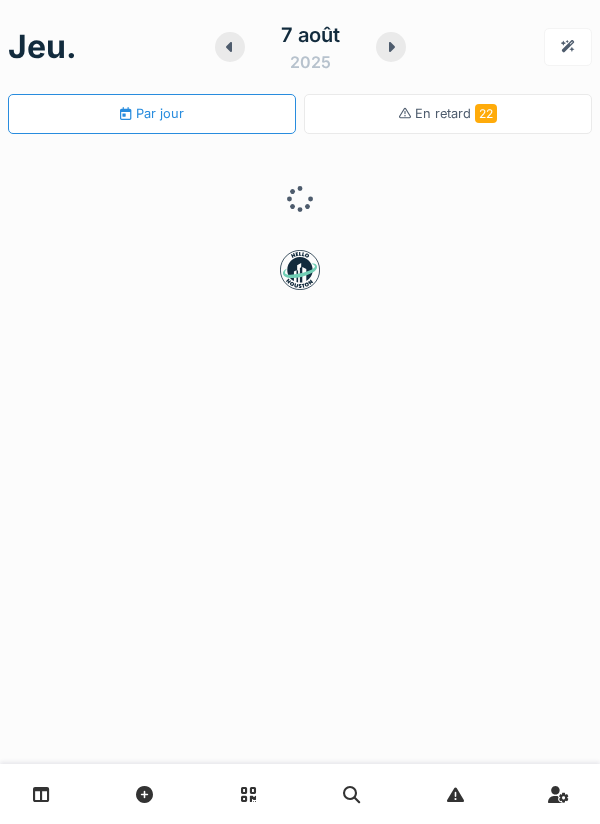 scroll, scrollTop: 0, scrollLeft: 0, axis: both 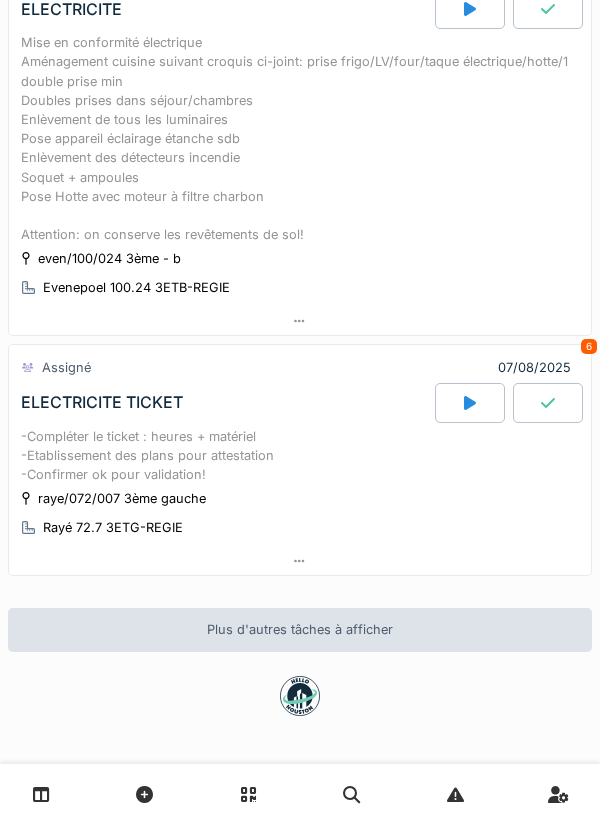 click on "-Compléter le ticket : heures + matériel
-Etablissement des plans pour attestation
-Confirmer ok pour validation!" at bounding box center (300, 456) 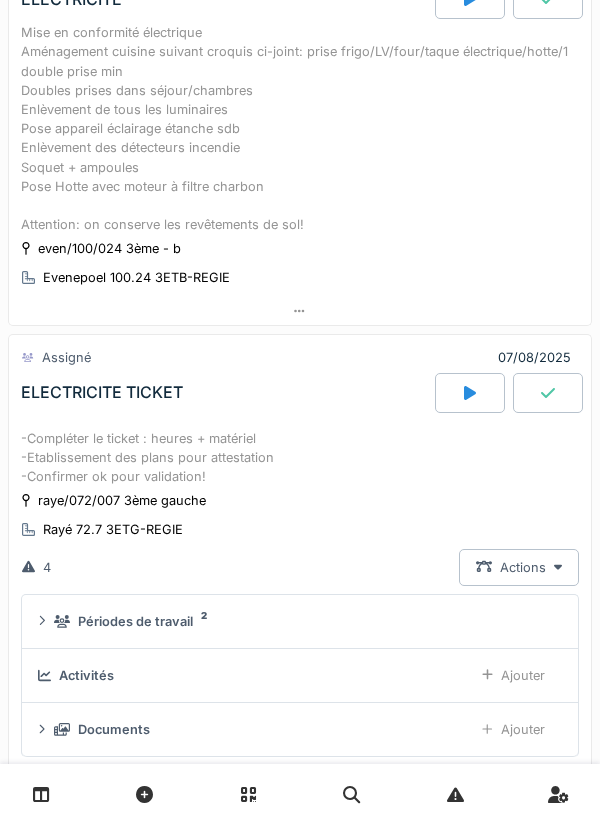 scroll, scrollTop: 463, scrollLeft: 0, axis: vertical 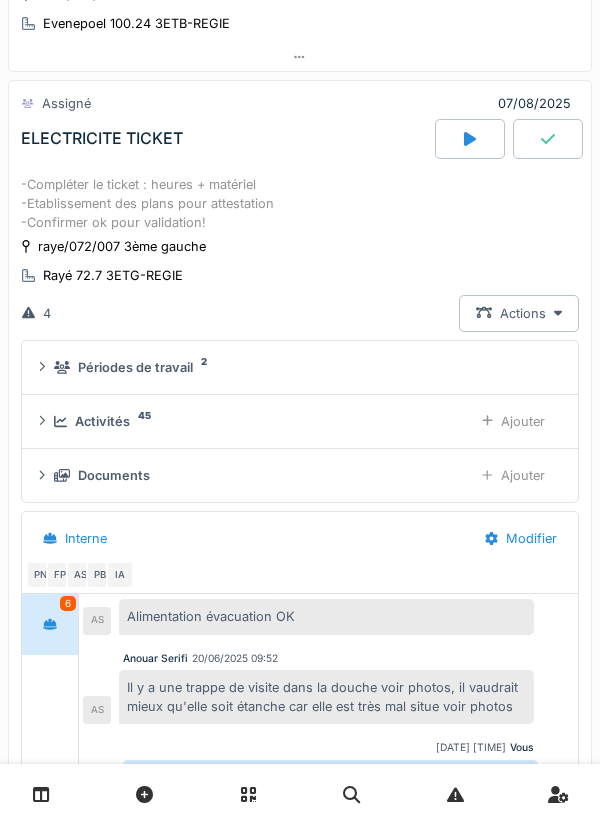 click on "Ajouter" at bounding box center [513, 475] 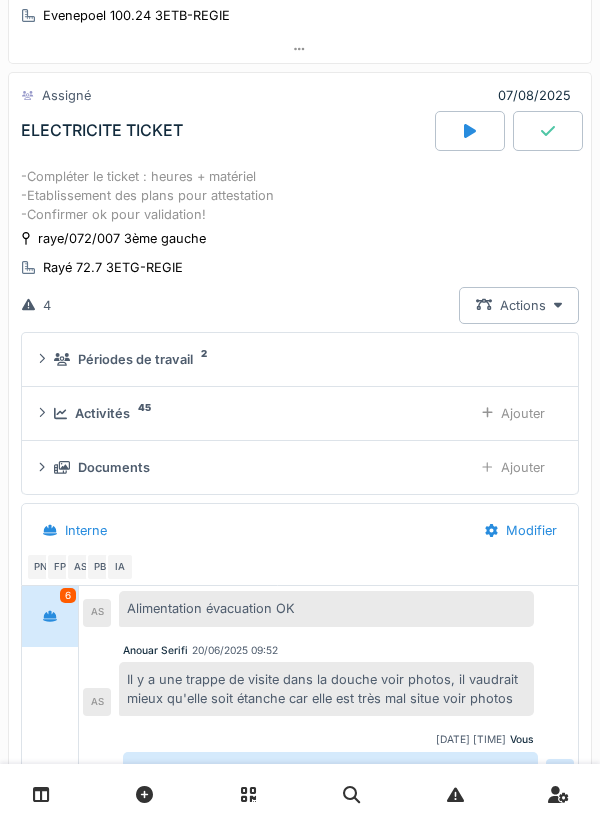 scroll, scrollTop: 463, scrollLeft: 0, axis: vertical 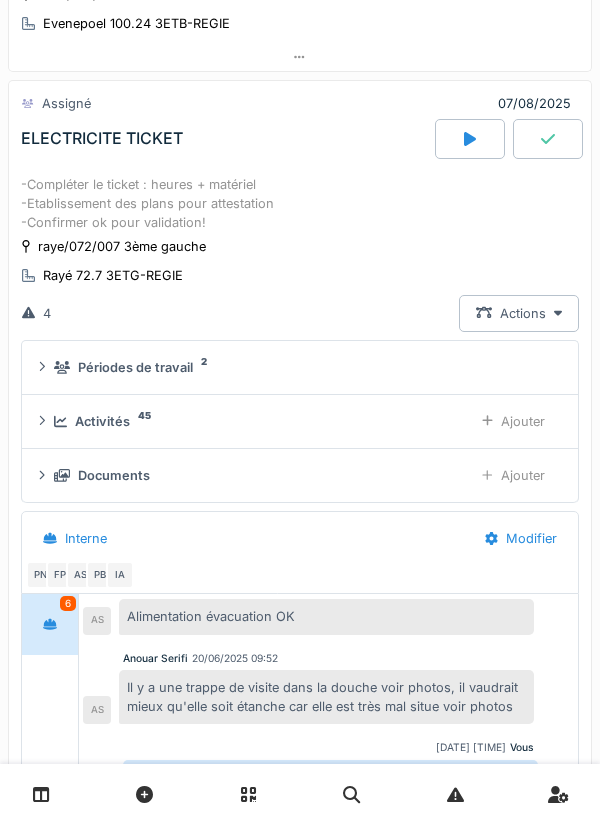 click on "Ajouter" at bounding box center (513, 475) 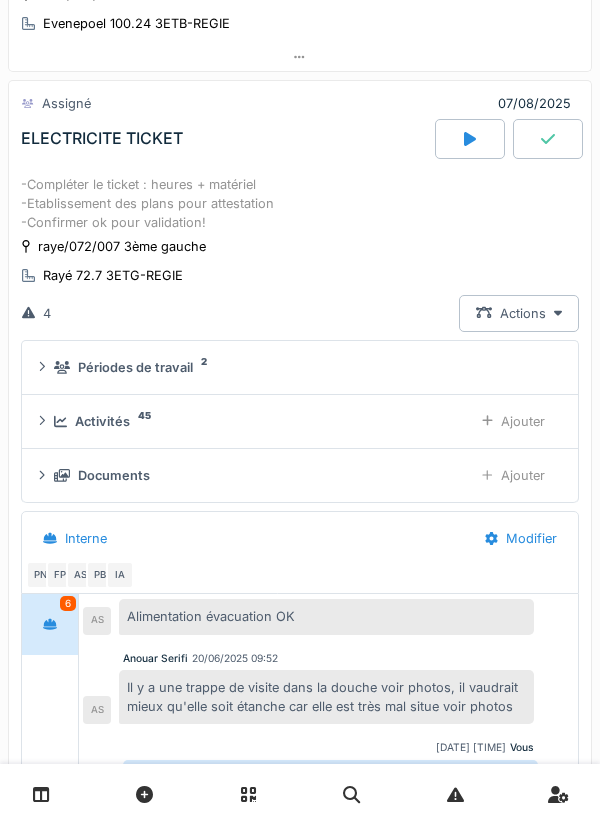 click on "Ajouter" at bounding box center (513, 475) 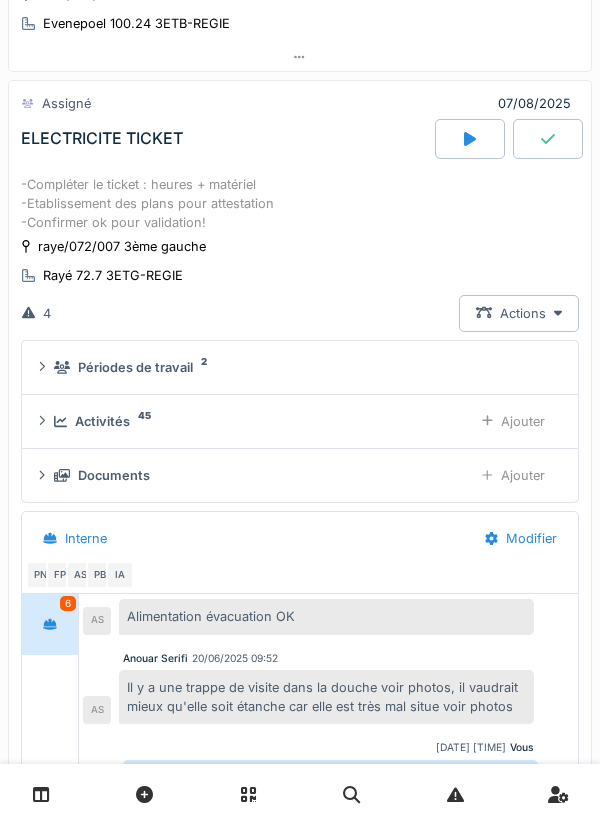 click on "Ajouter" at bounding box center (513, 421) 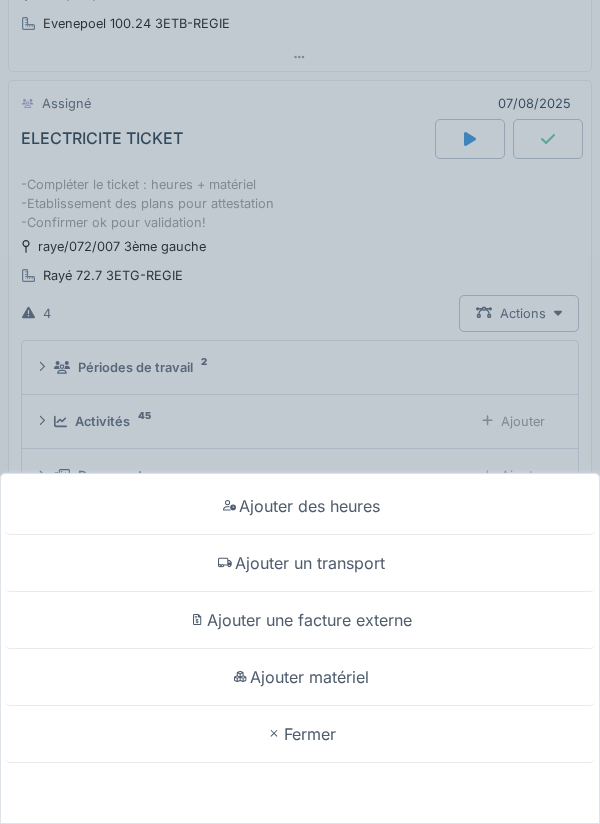 click on "Ajouter matériel" at bounding box center [300, 677] 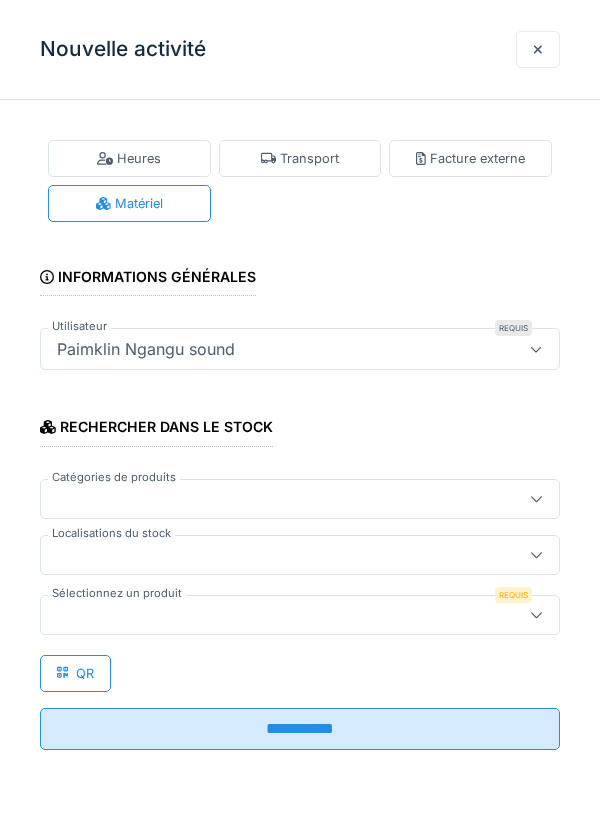 click on "Heures" at bounding box center (129, 158) 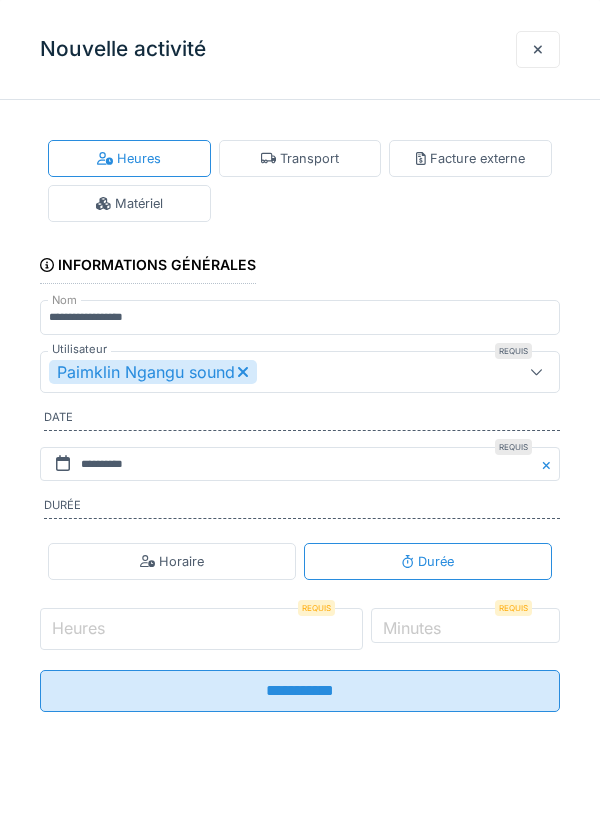 click on "Heures" at bounding box center (201, 629) 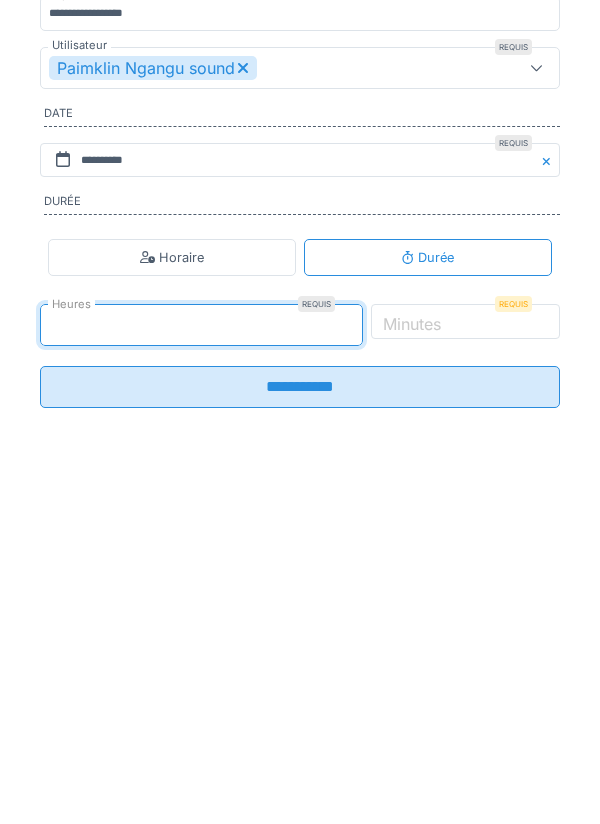 type on "**" 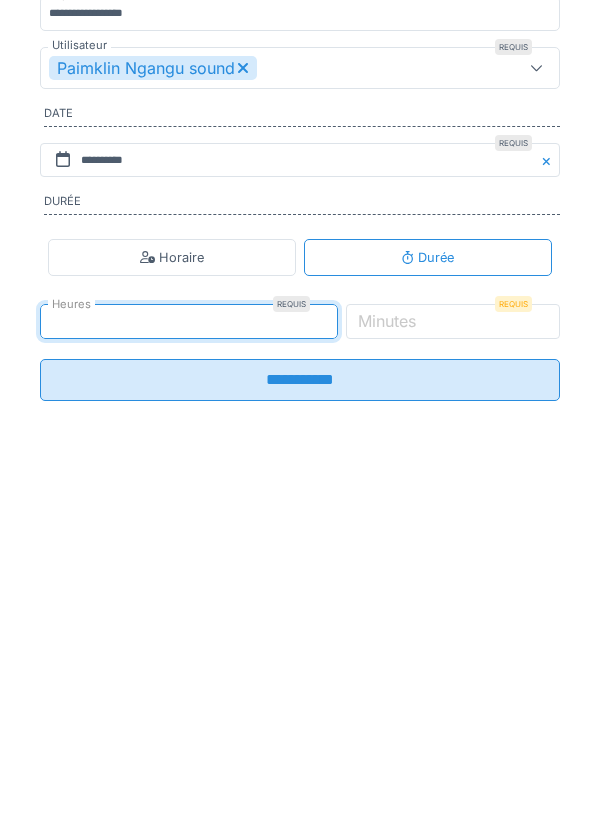 click on "Minutes" at bounding box center [387, 625] 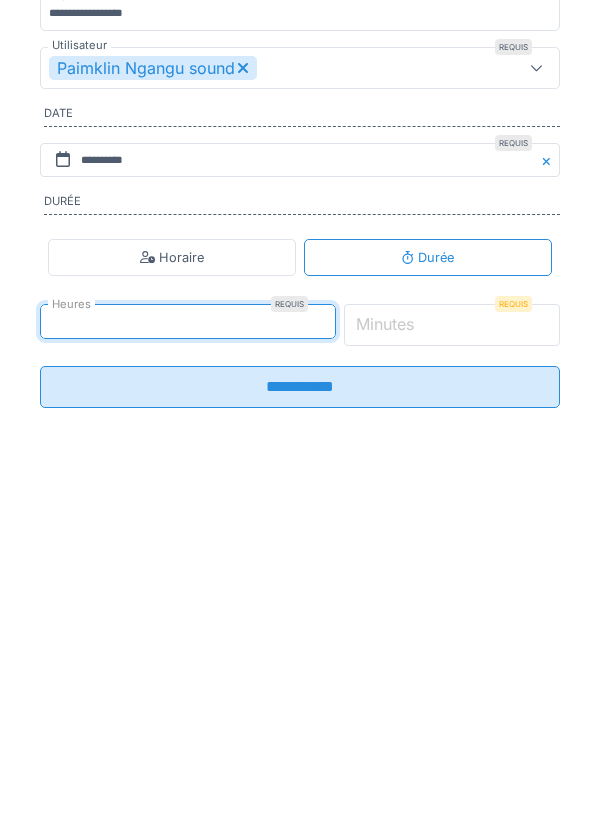 click on "*" at bounding box center [452, 629] 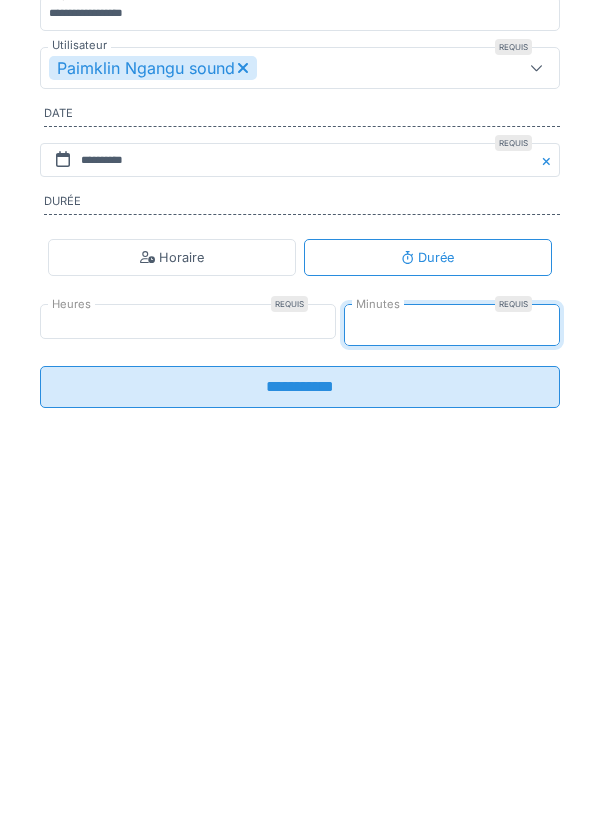 type on "*" 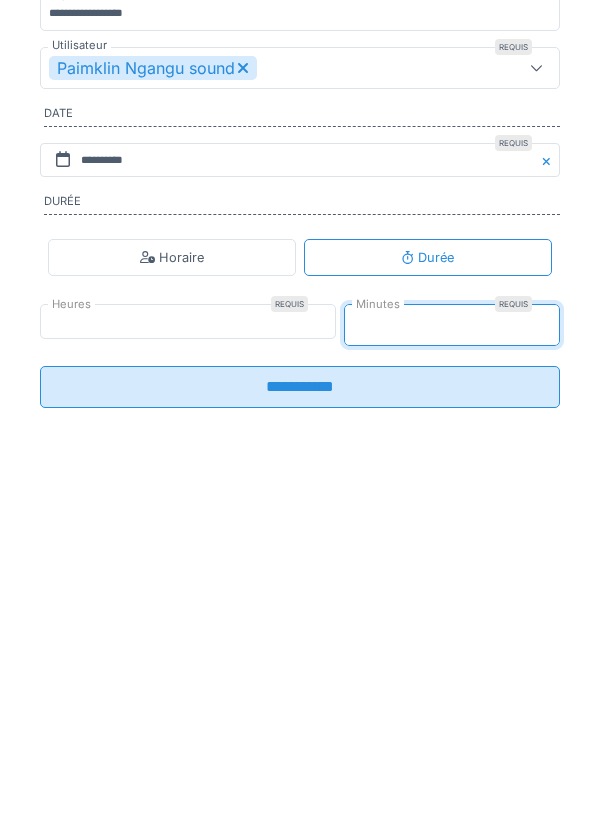 type on "**" 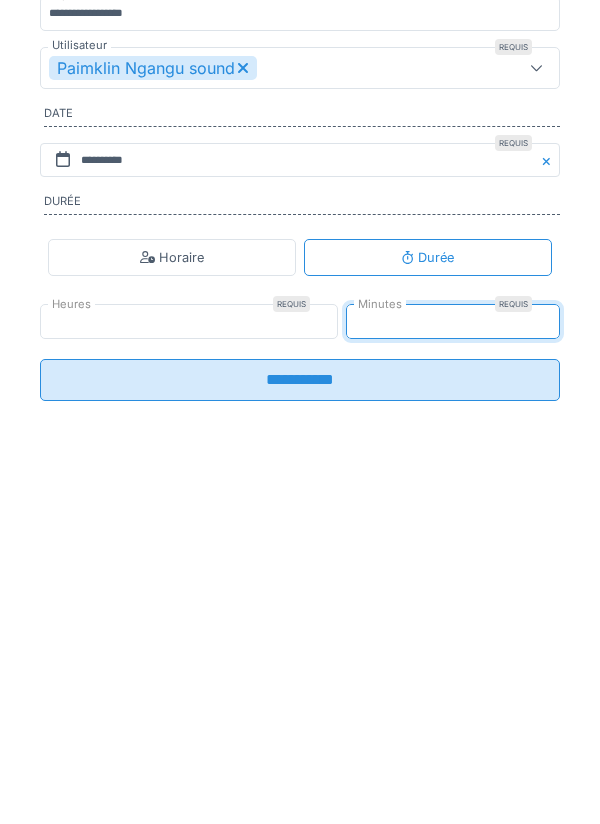 click on "**********" at bounding box center [300, 684] 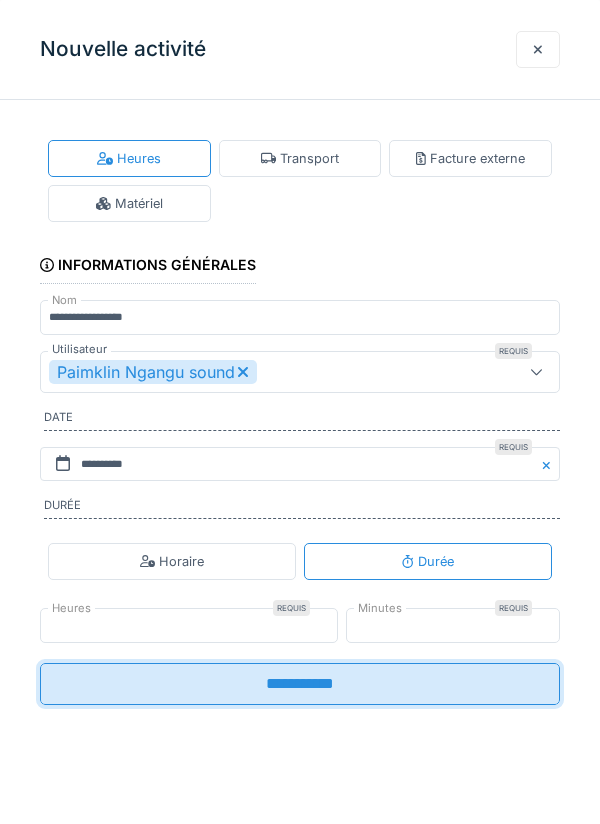 click on "**********" at bounding box center [300, 684] 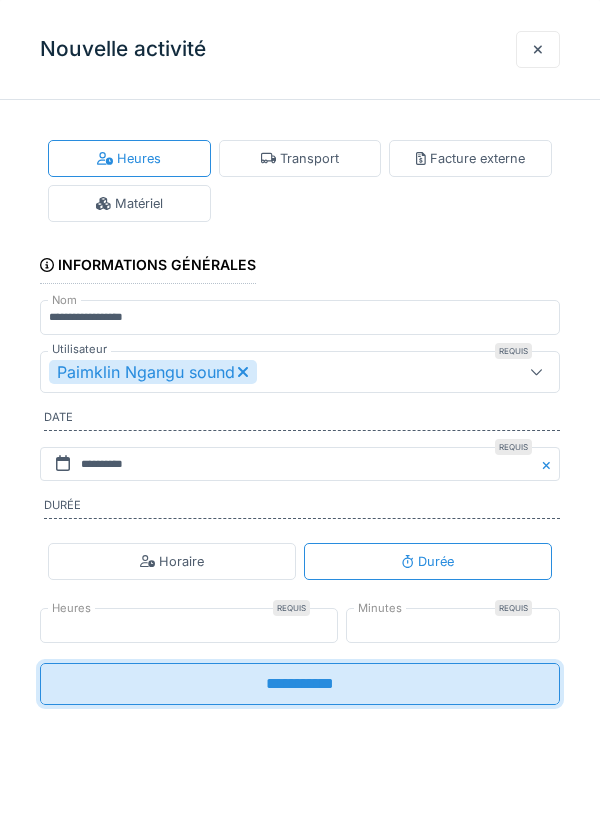 click on "**********" at bounding box center [300, 684] 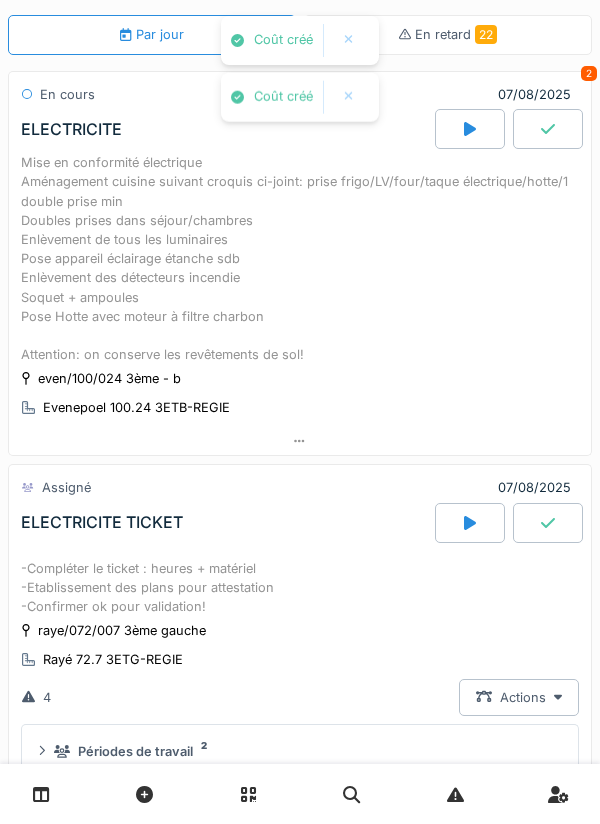 scroll, scrollTop: 77, scrollLeft: 0, axis: vertical 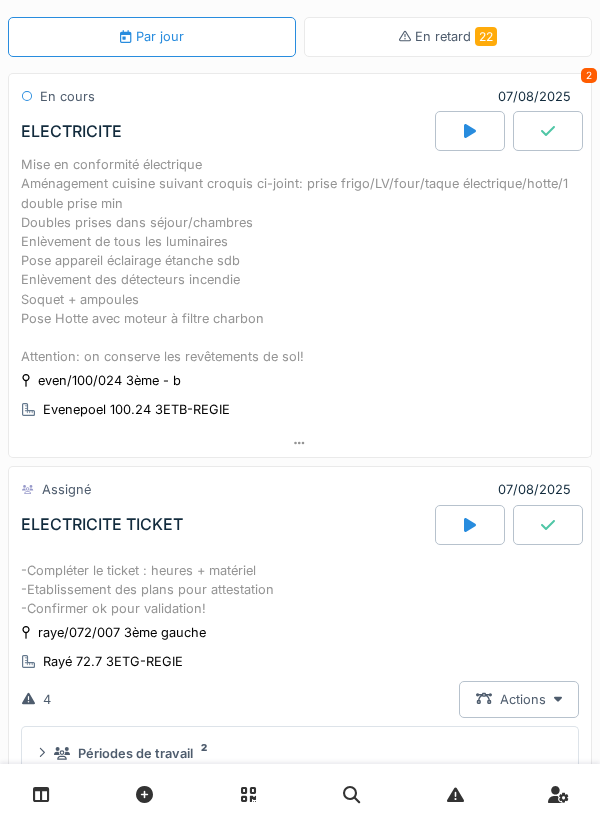 click on "-Compléter le ticket : heures + matériel
-Etablissement des plans pour attestation
-Confirmer ok pour validation!" at bounding box center [300, 590] 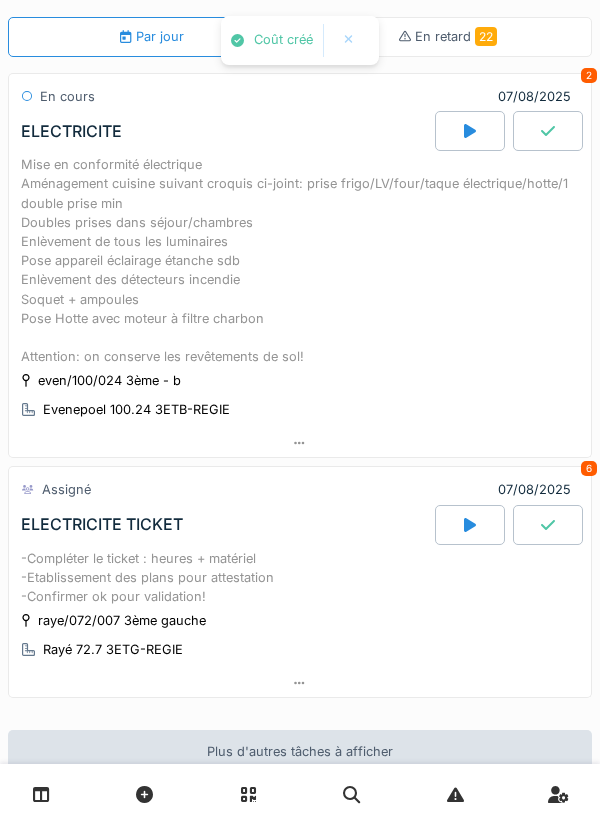 scroll, scrollTop: 218, scrollLeft: 0, axis: vertical 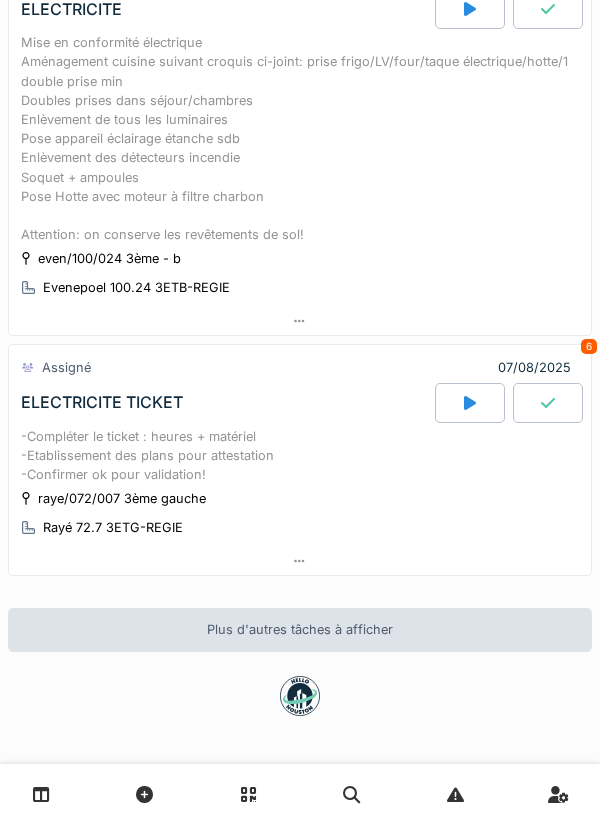 click on "-Compléter le ticket : heures + matériel
-Etablissement des plans pour attestation
-Confirmer ok pour validation!" at bounding box center (300, 456) 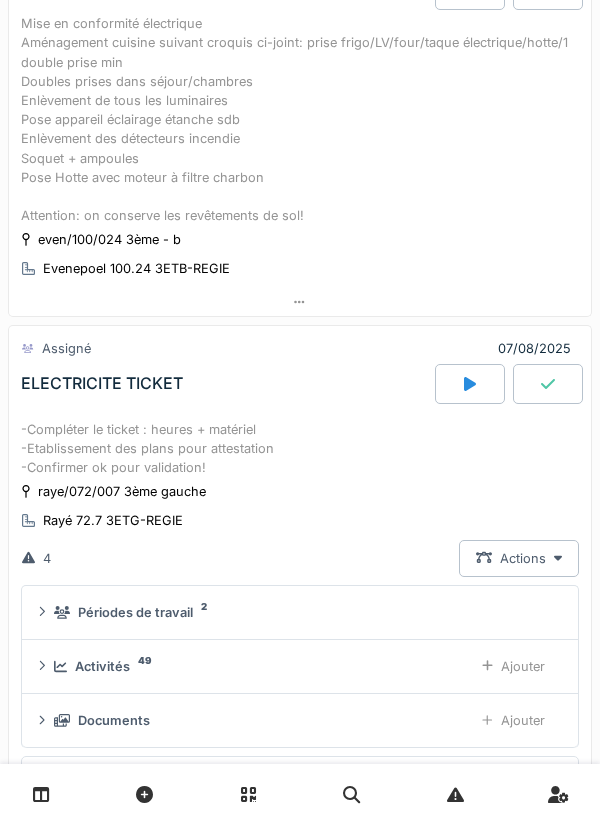 scroll, scrollTop: 435, scrollLeft: 0, axis: vertical 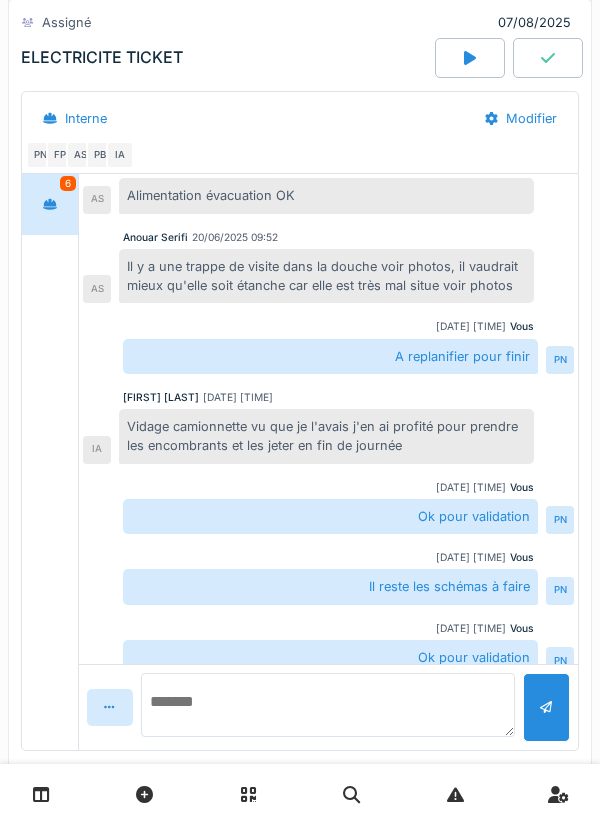 click at bounding box center (328, 705) 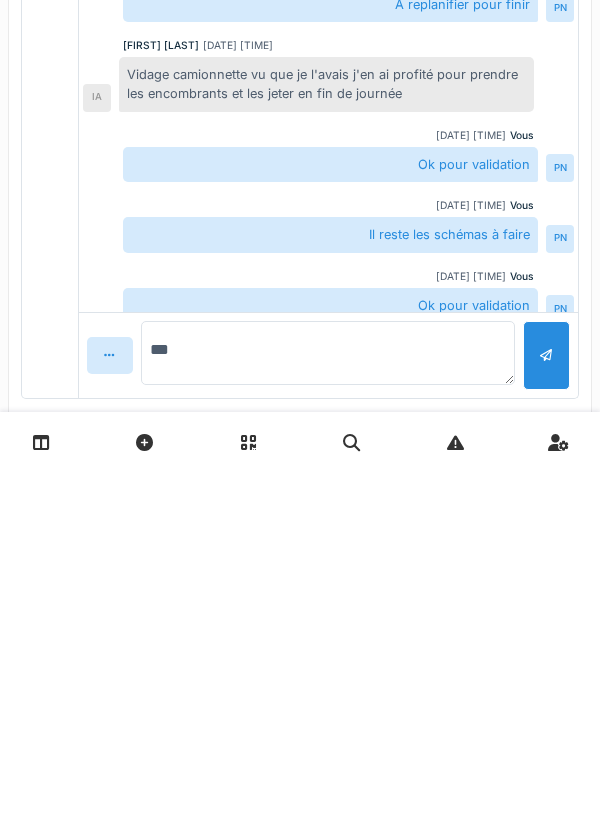 scroll, scrollTop: 345, scrollLeft: 0, axis: vertical 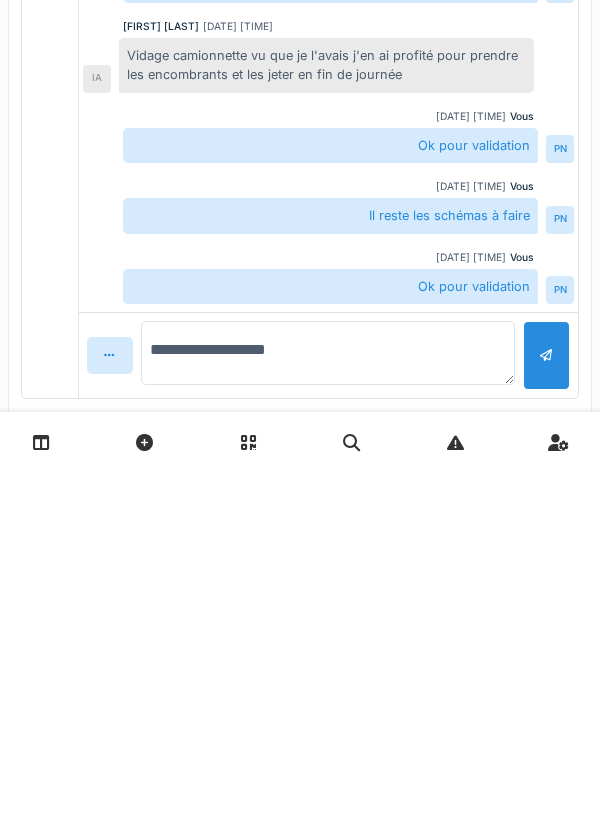 type on "**********" 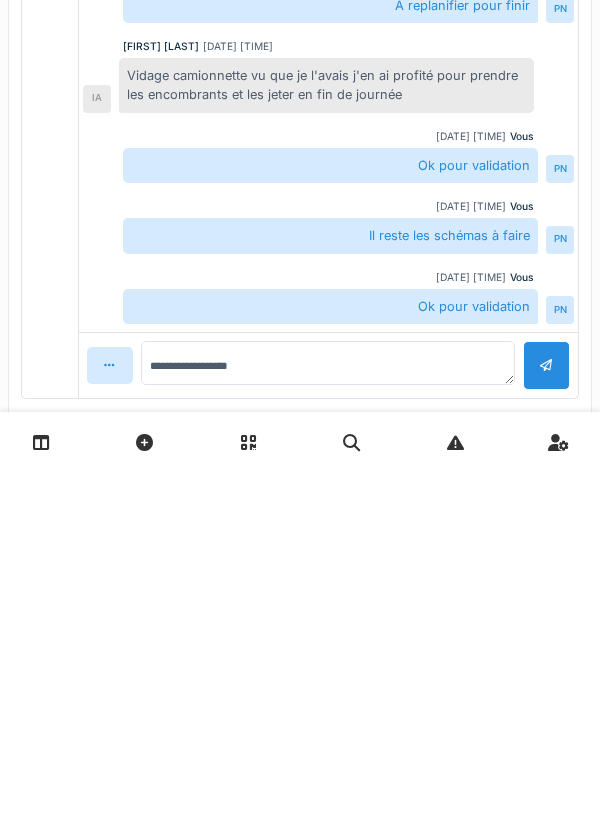 click at bounding box center (546, 717) 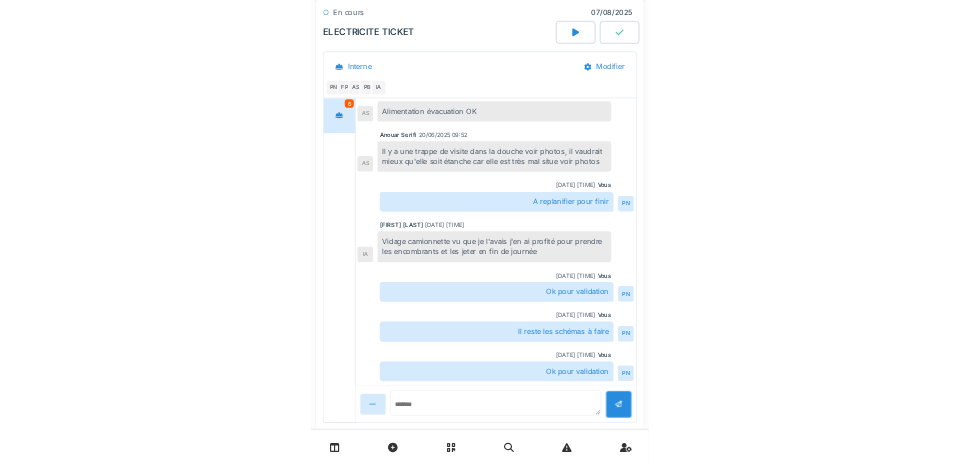 scroll, scrollTop: 325, scrollLeft: 0, axis: vertical 